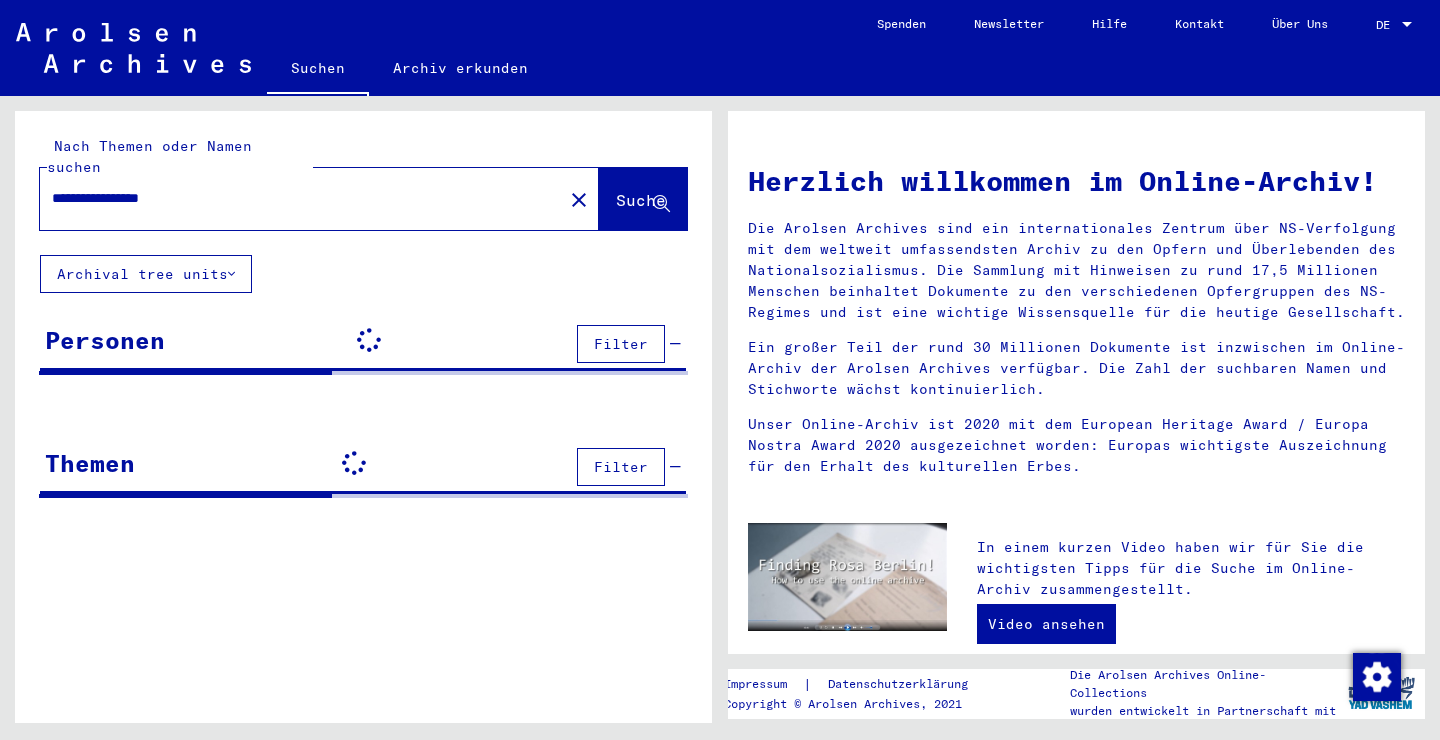 scroll, scrollTop: 0, scrollLeft: 0, axis: both 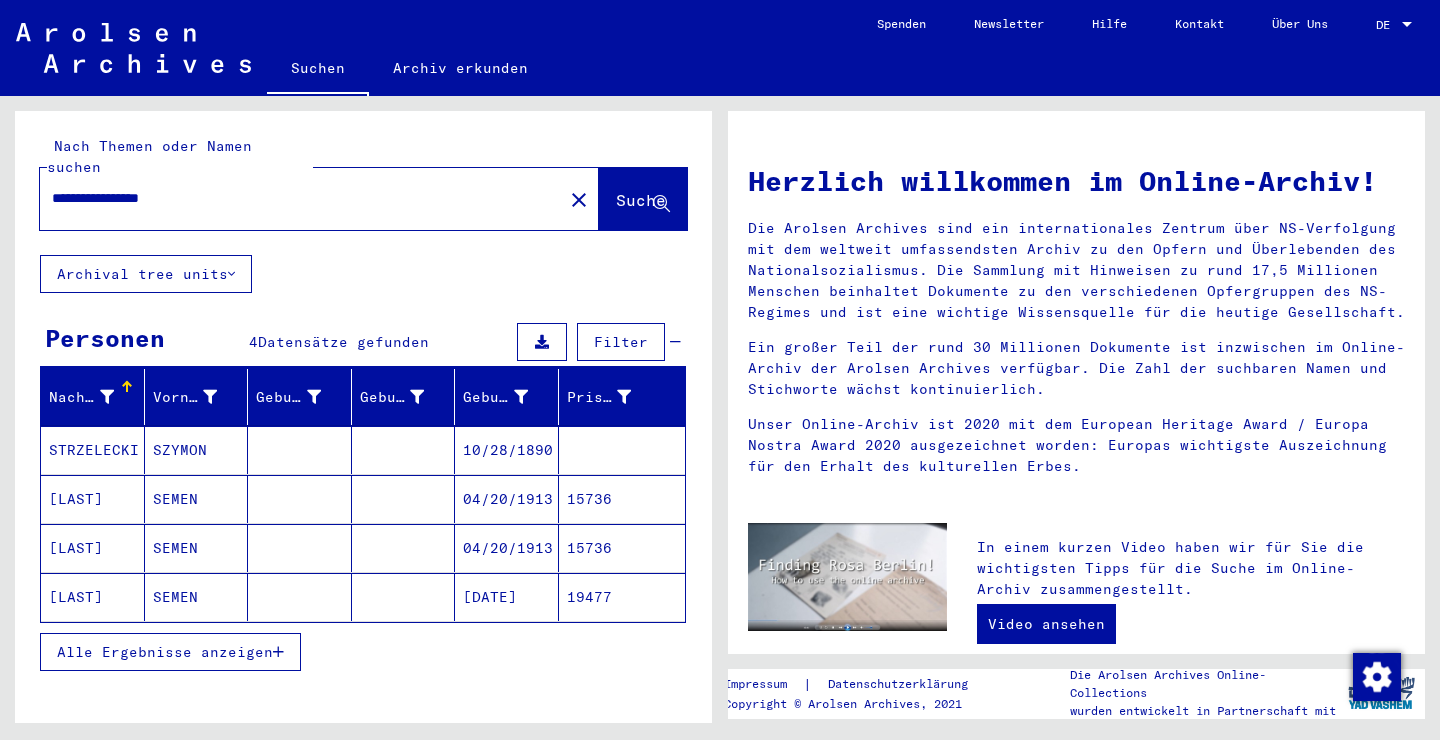 click on "10/28/1890" at bounding box center [507, 499] 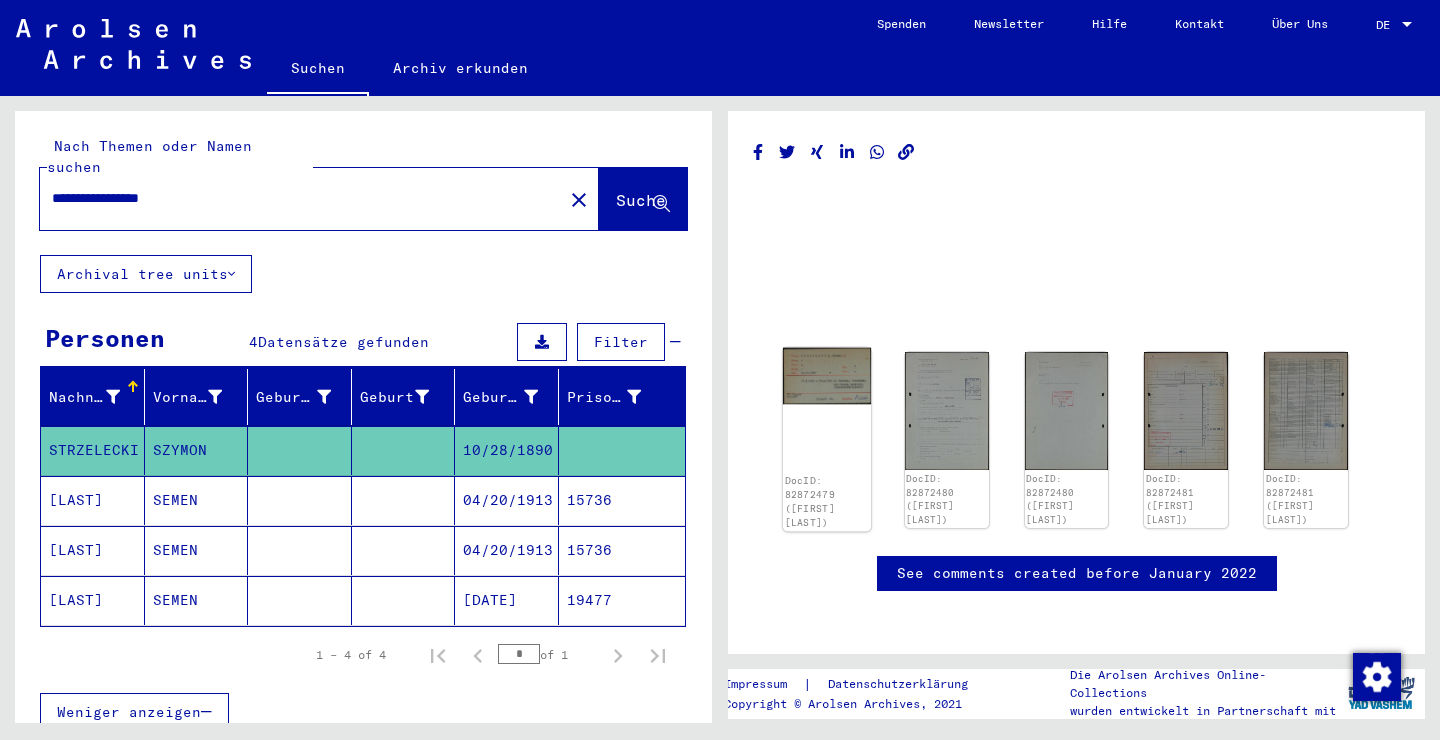 click 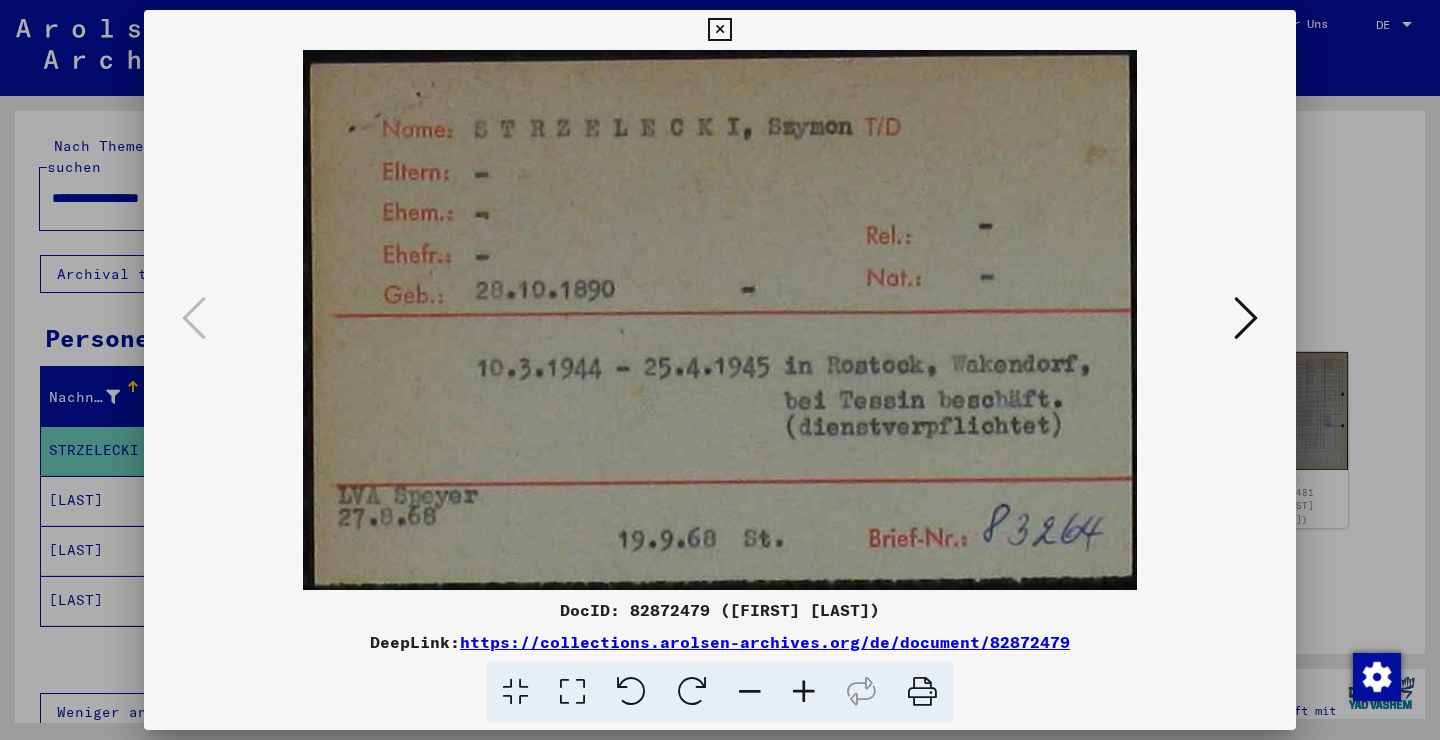 type 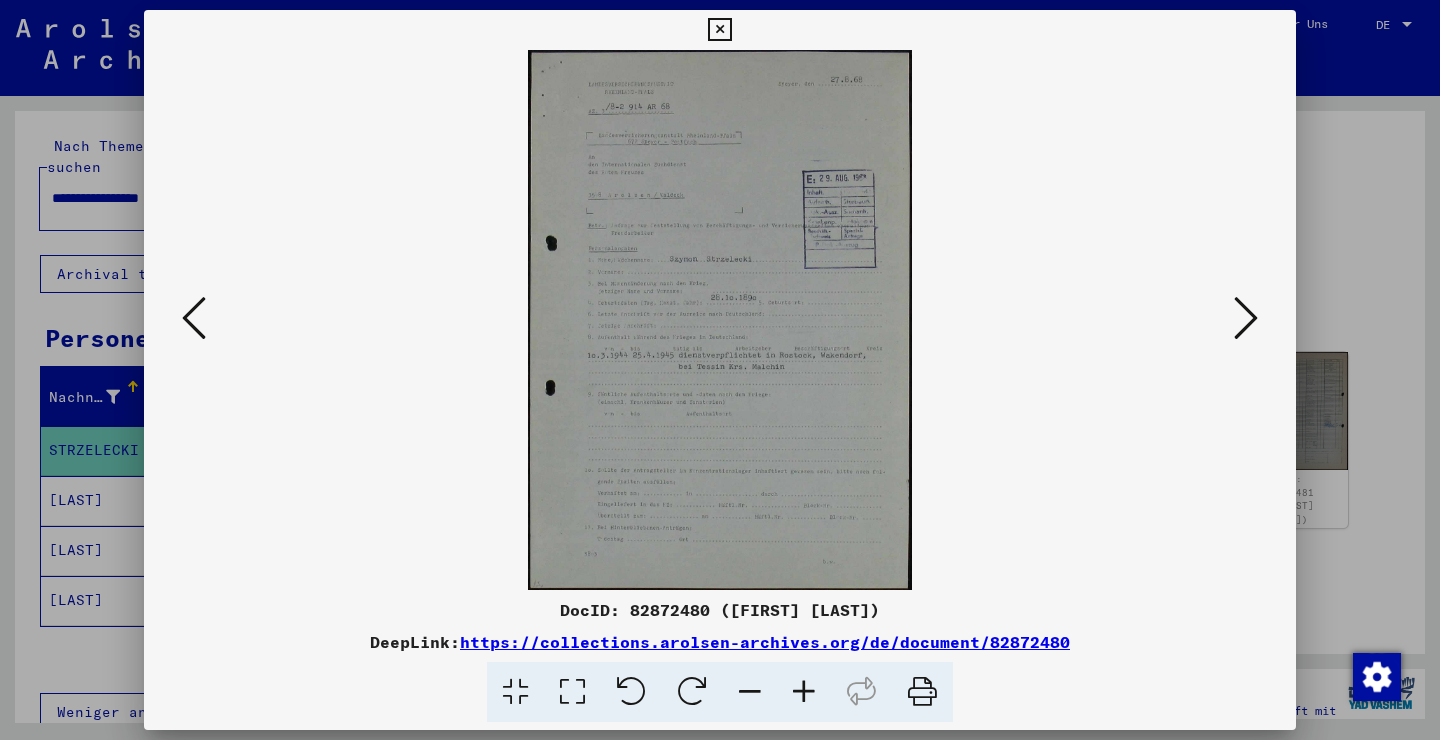 click at bounding box center (1246, 318) 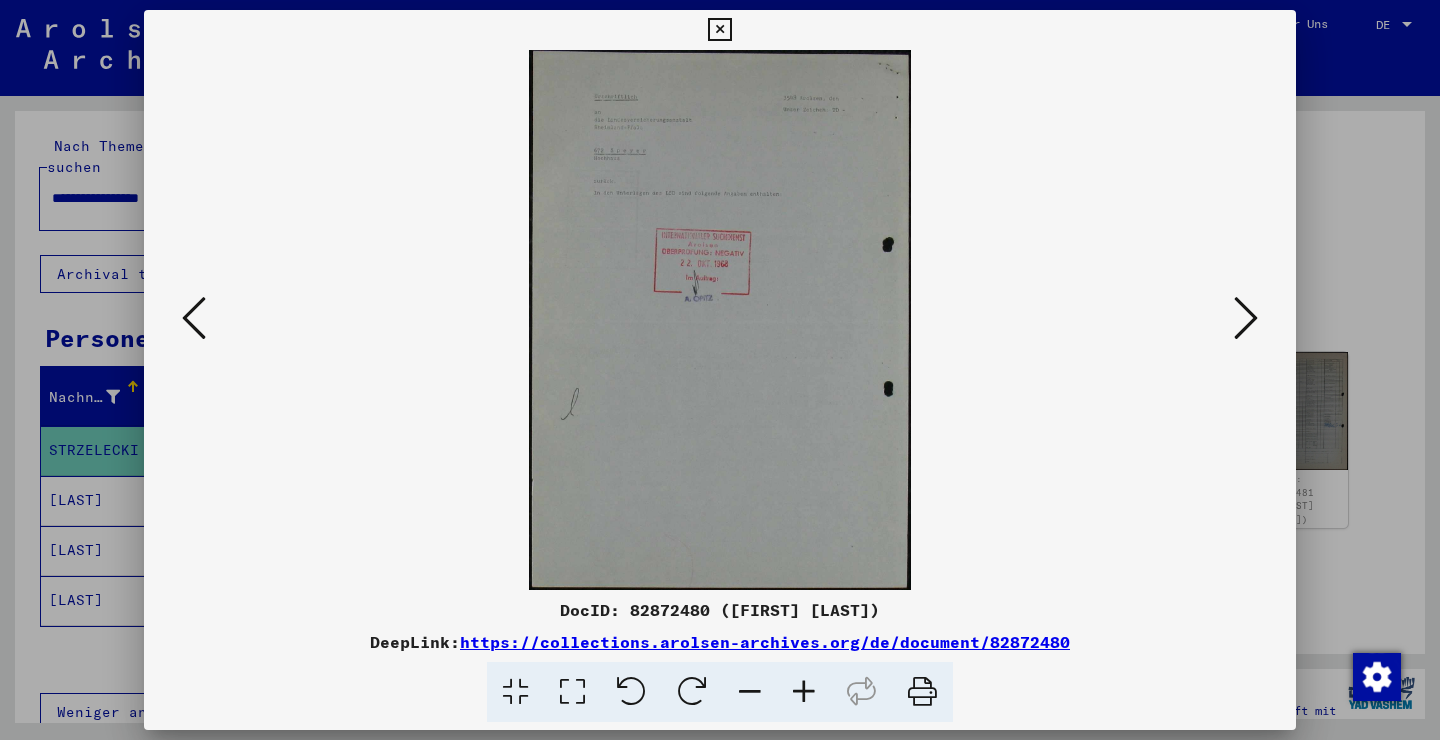 click at bounding box center [1246, 318] 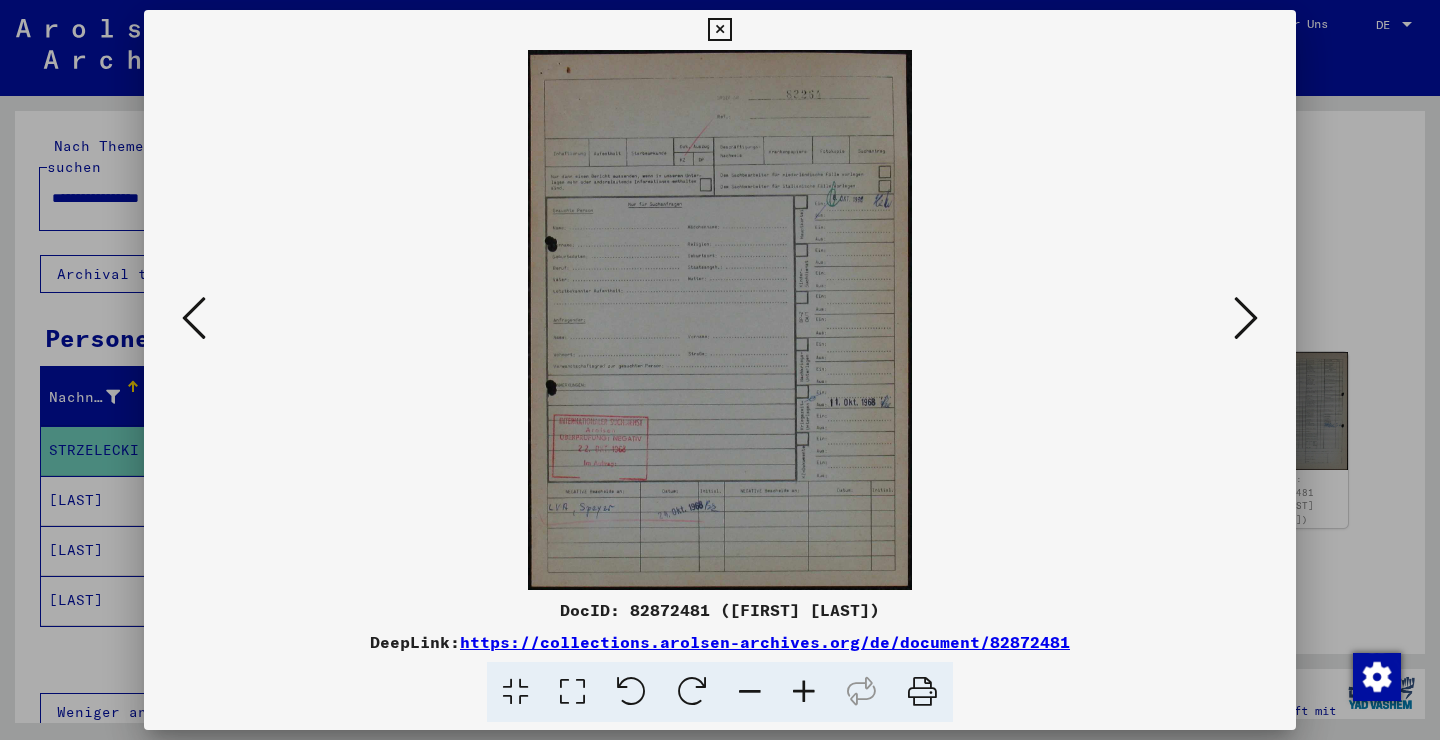 click at bounding box center [1246, 318] 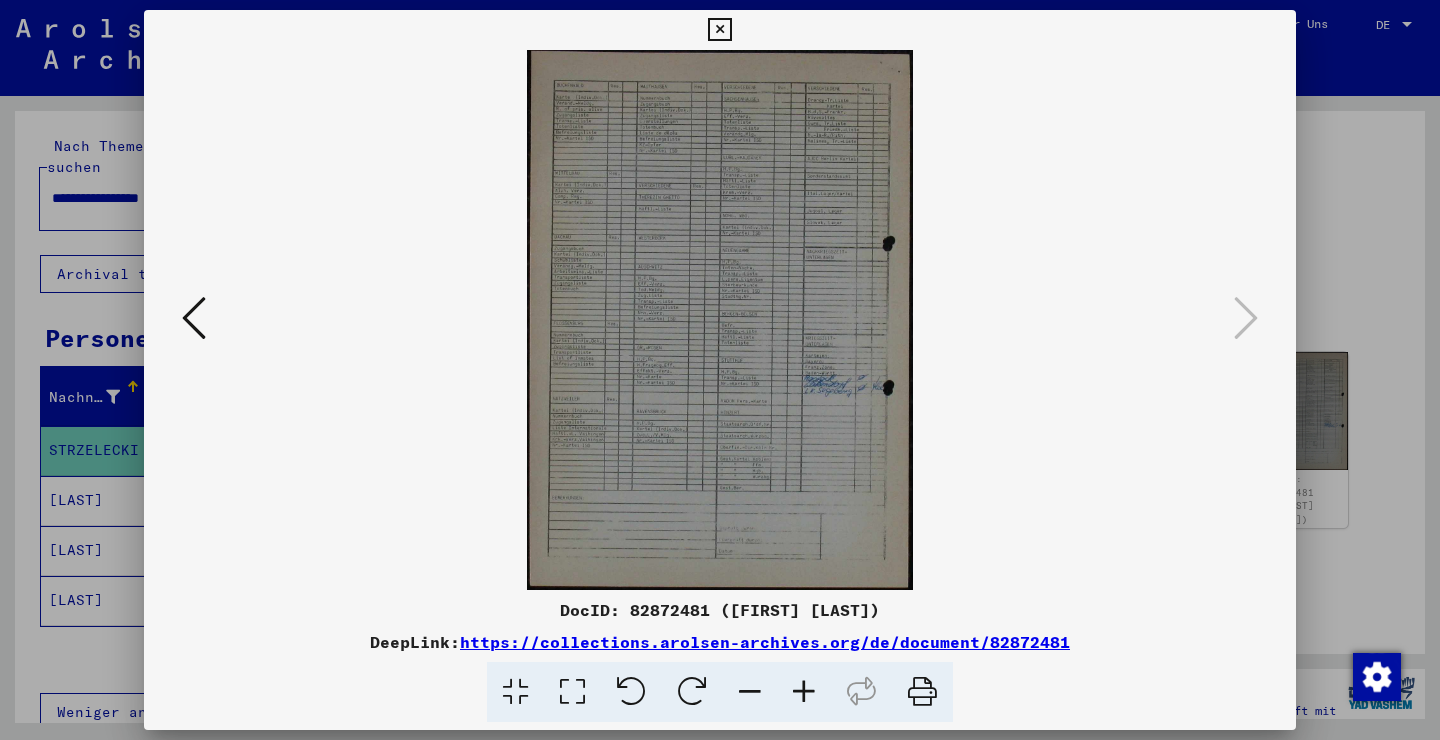 click at bounding box center [719, 30] 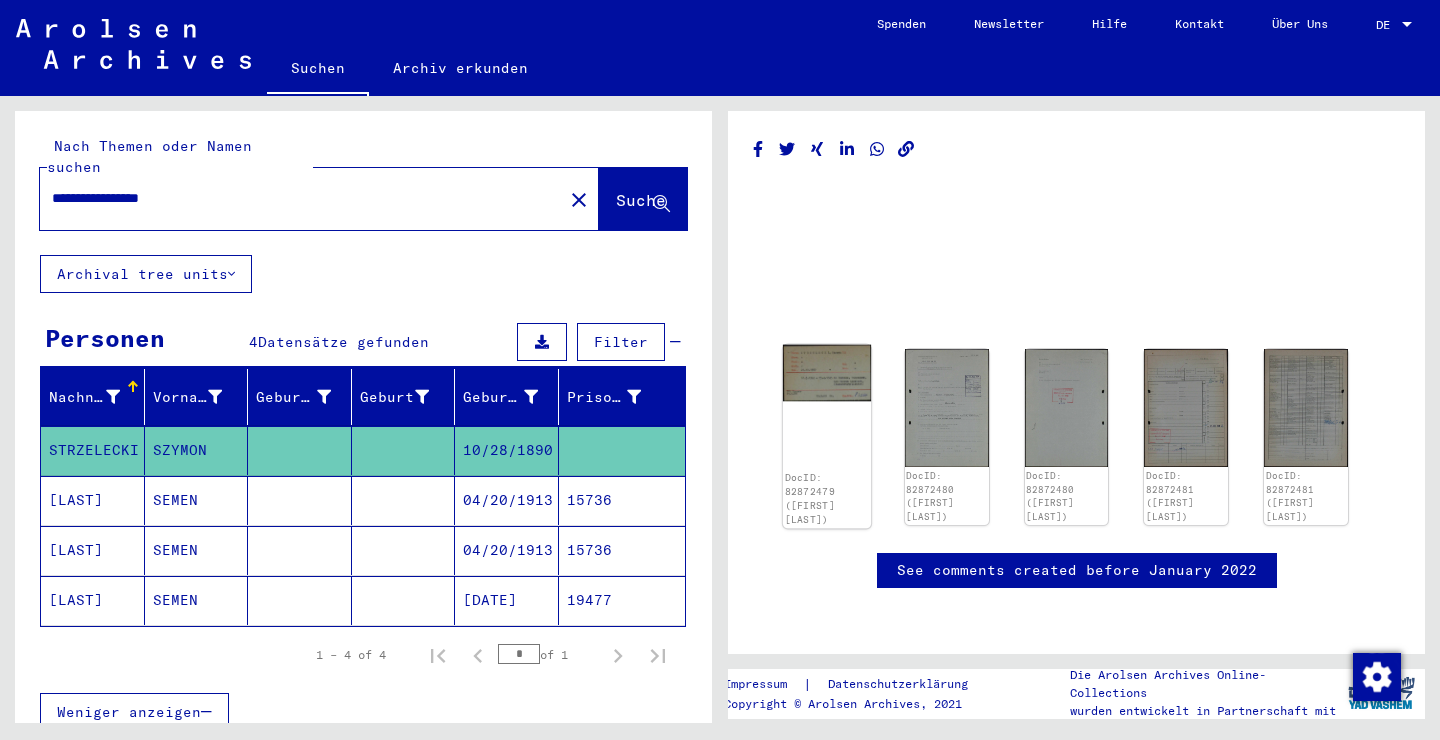 scroll, scrollTop: 12, scrollLeft: 0, axis: vertical 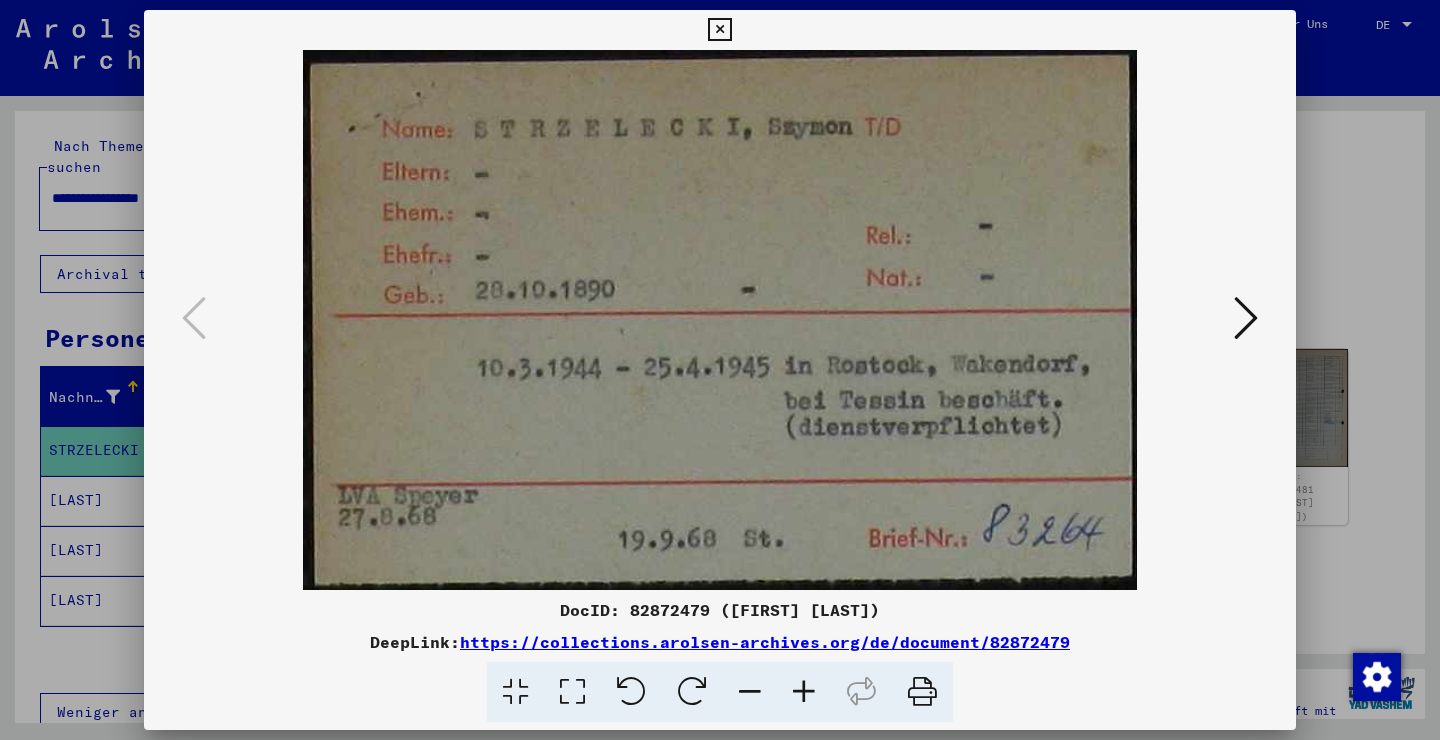 click at bounding box center (1246, 318) 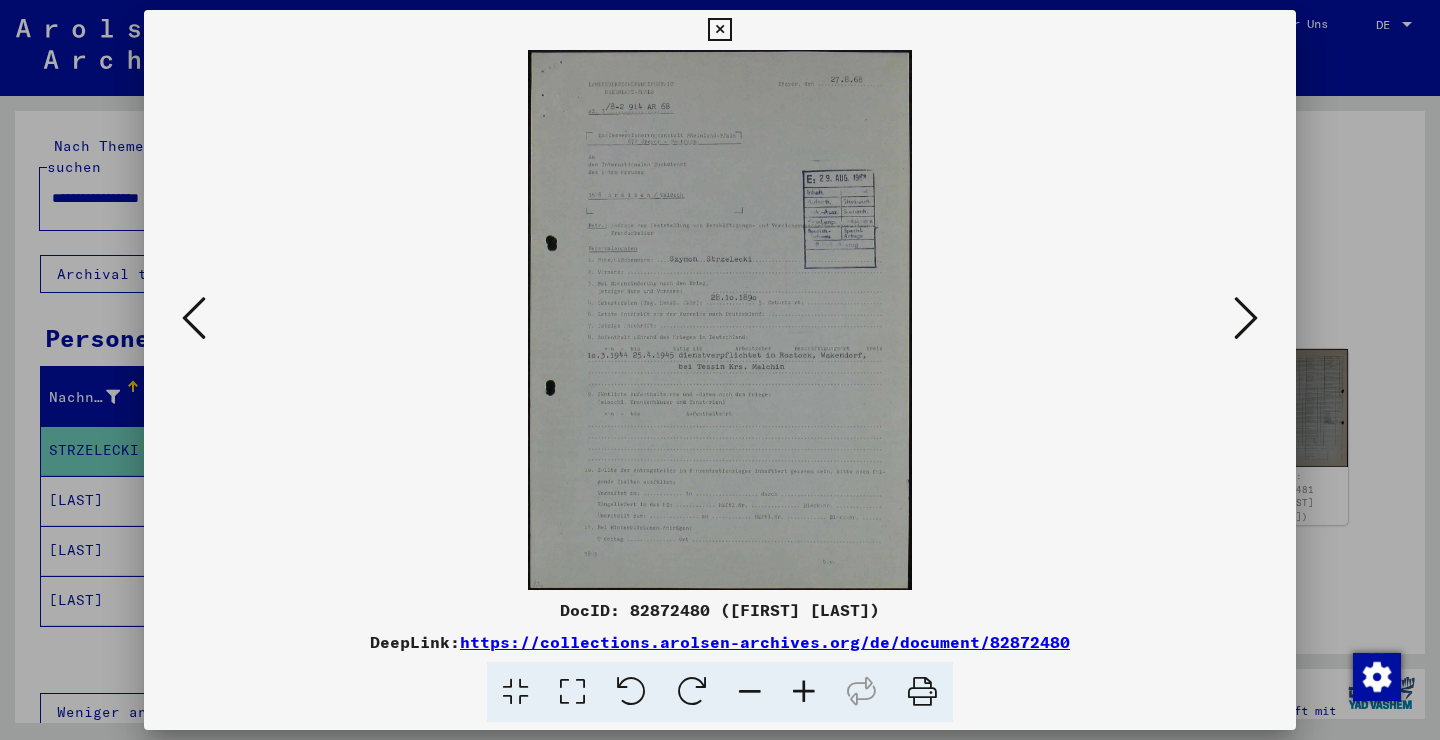 click at bounding box center (1246, 318) 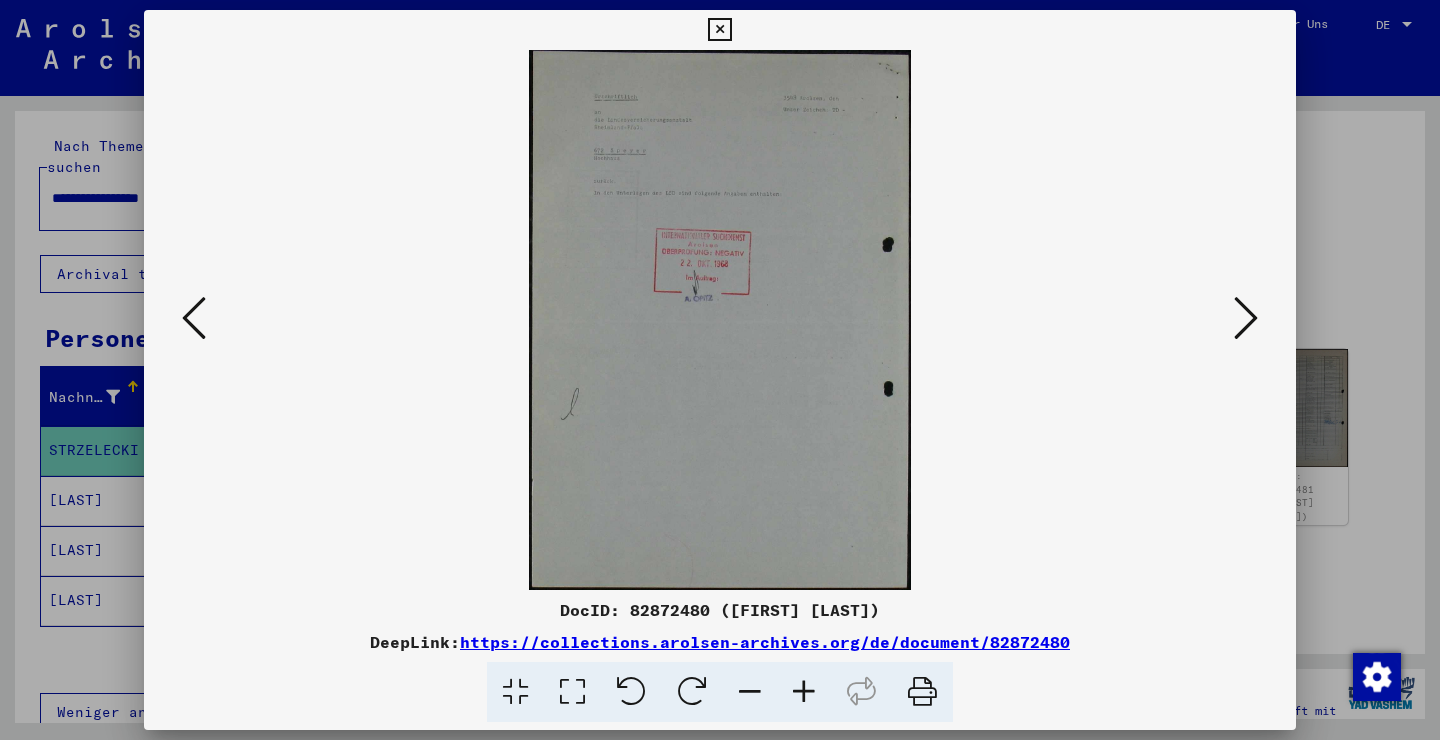 click at bounding box center [1246, 318] 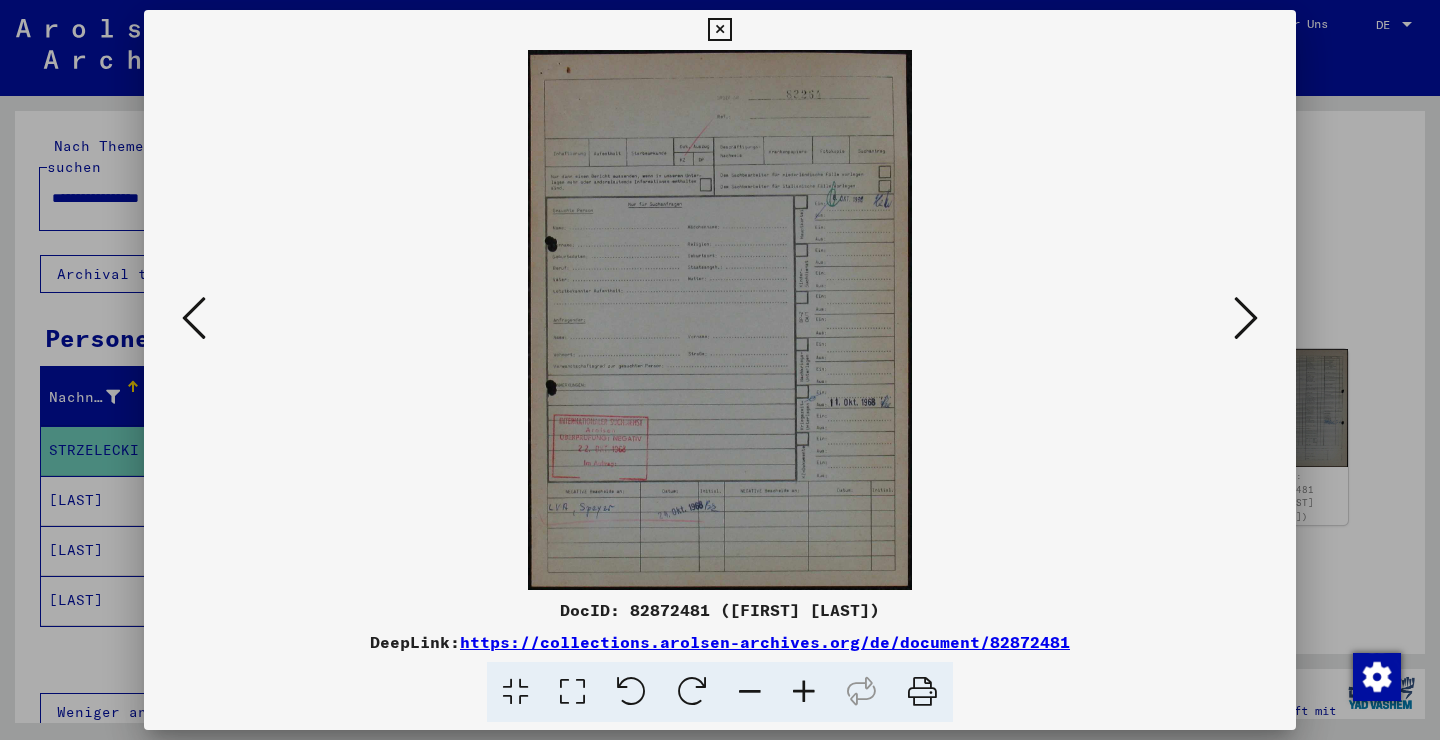 click at bounding box center [1246, 318] 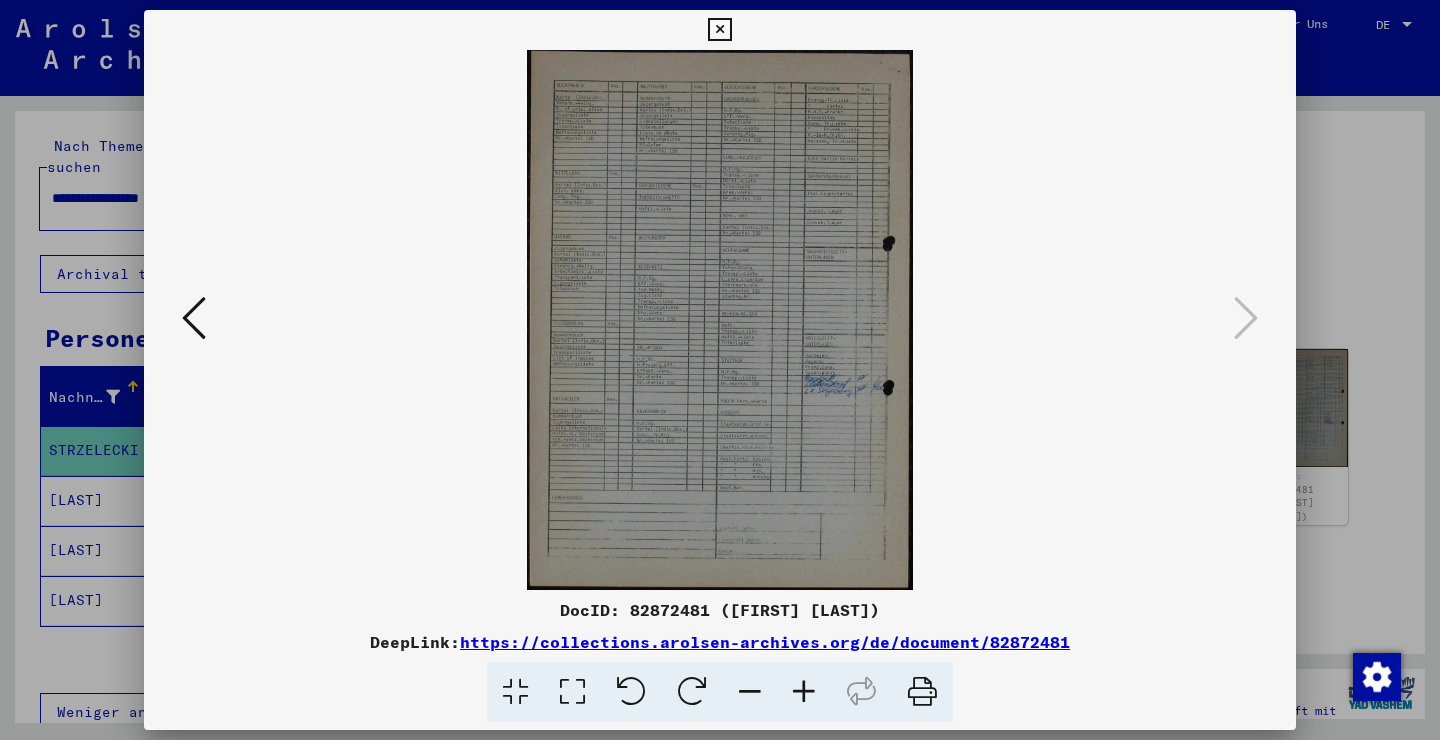 click at bounding box center [194, 319] 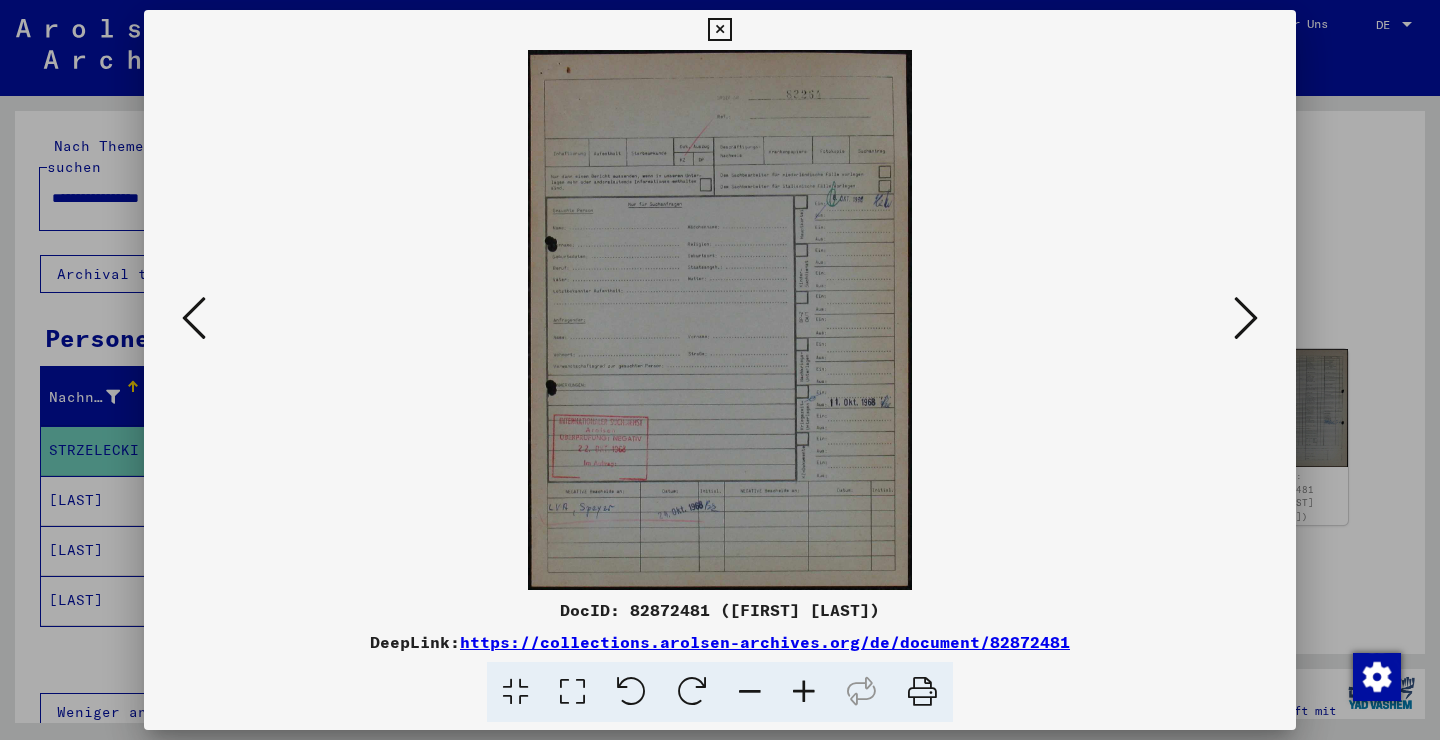 click at bounding box center (194, 319) 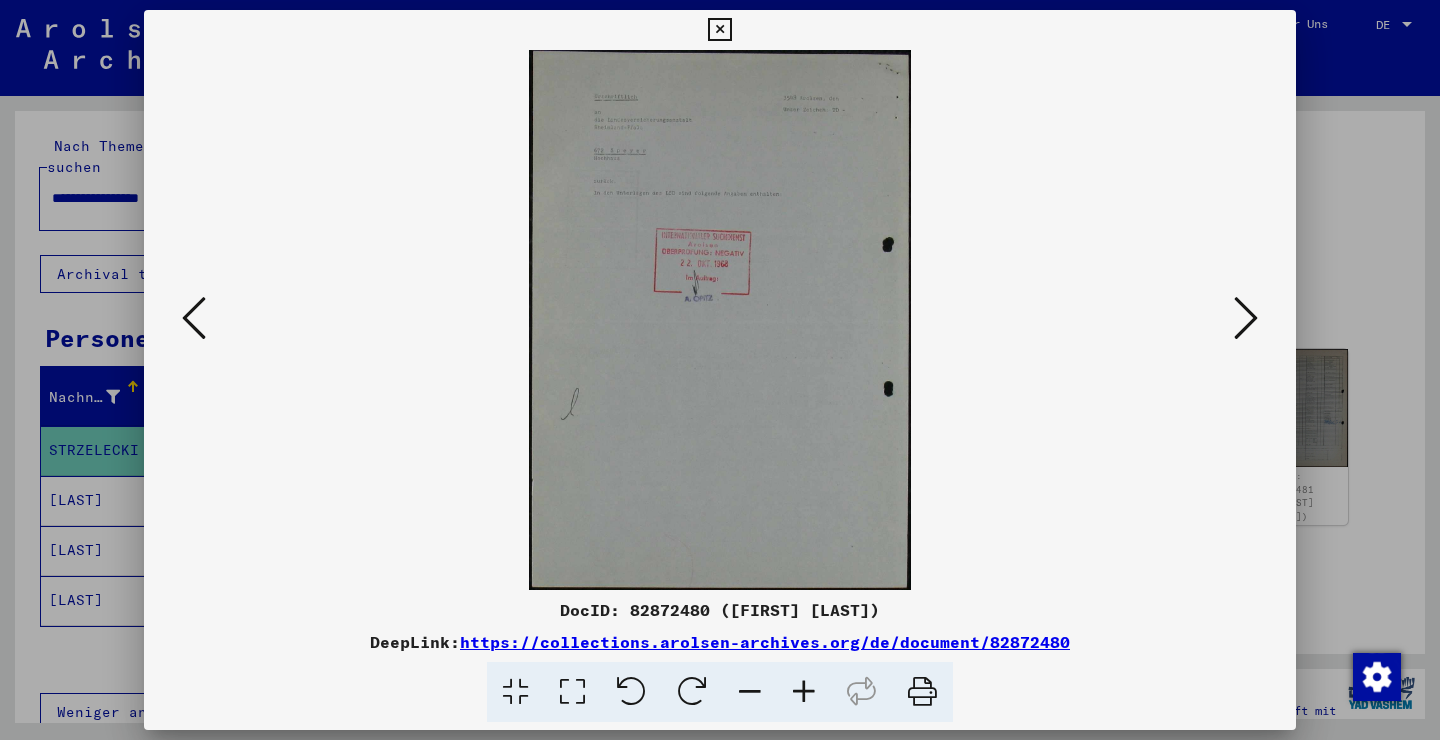 click at bounding box center (194, 319) 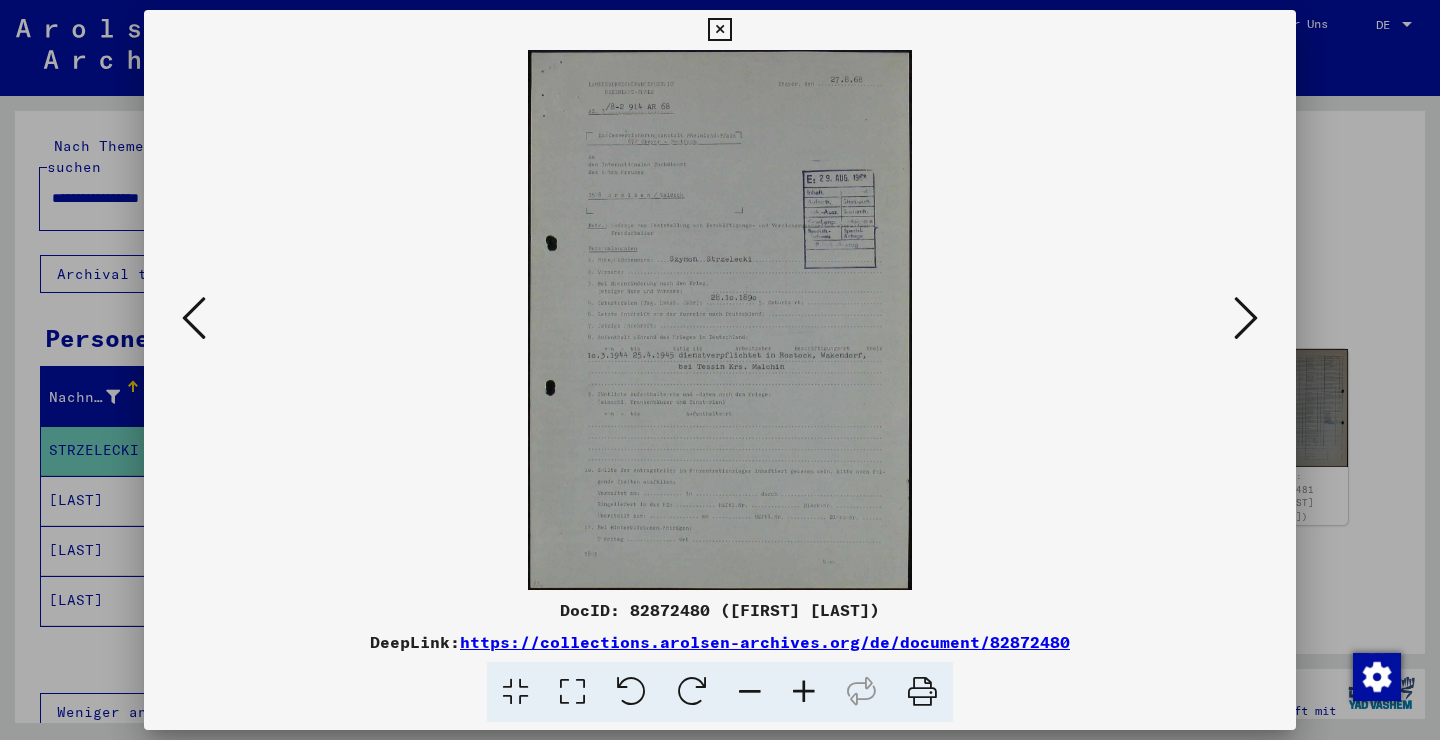 click at bounding box center [194, 318] 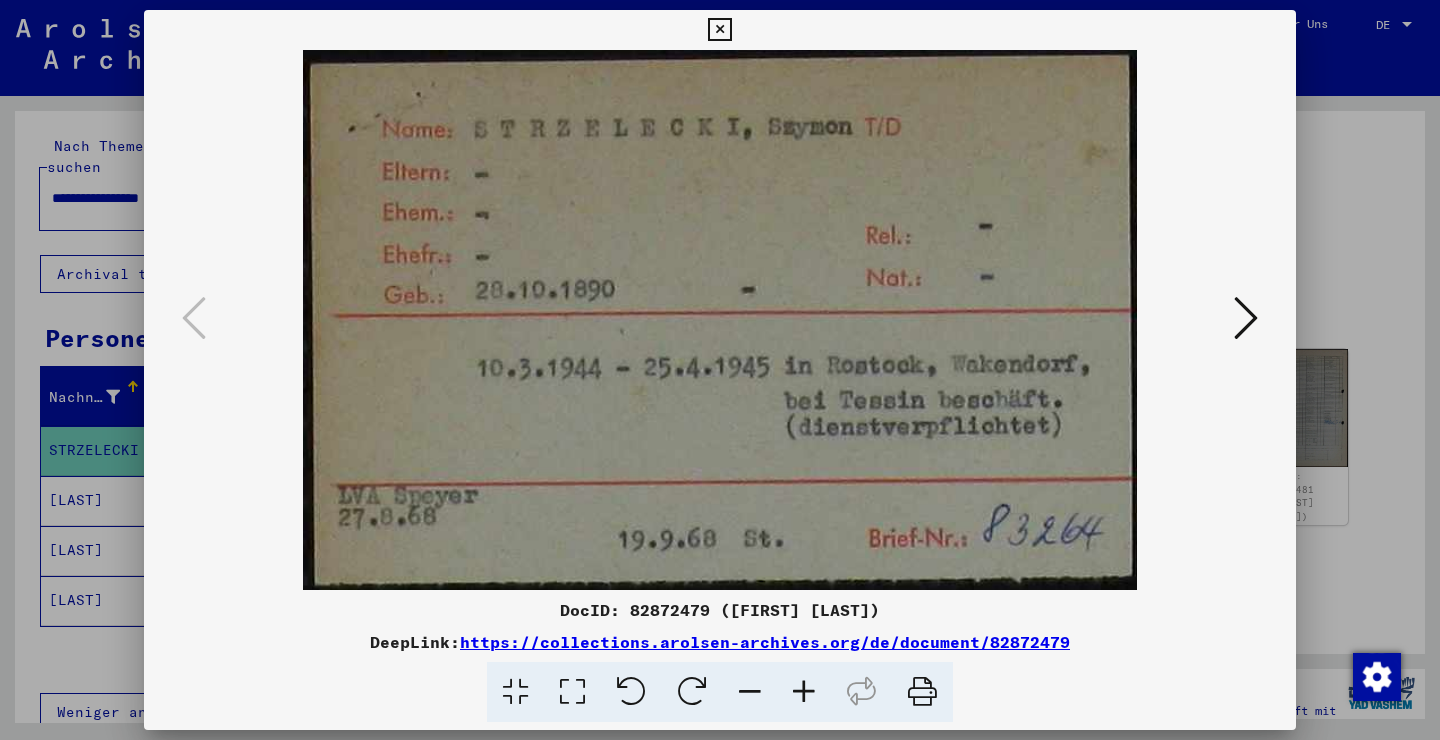 click at bounding box center (720, 320) 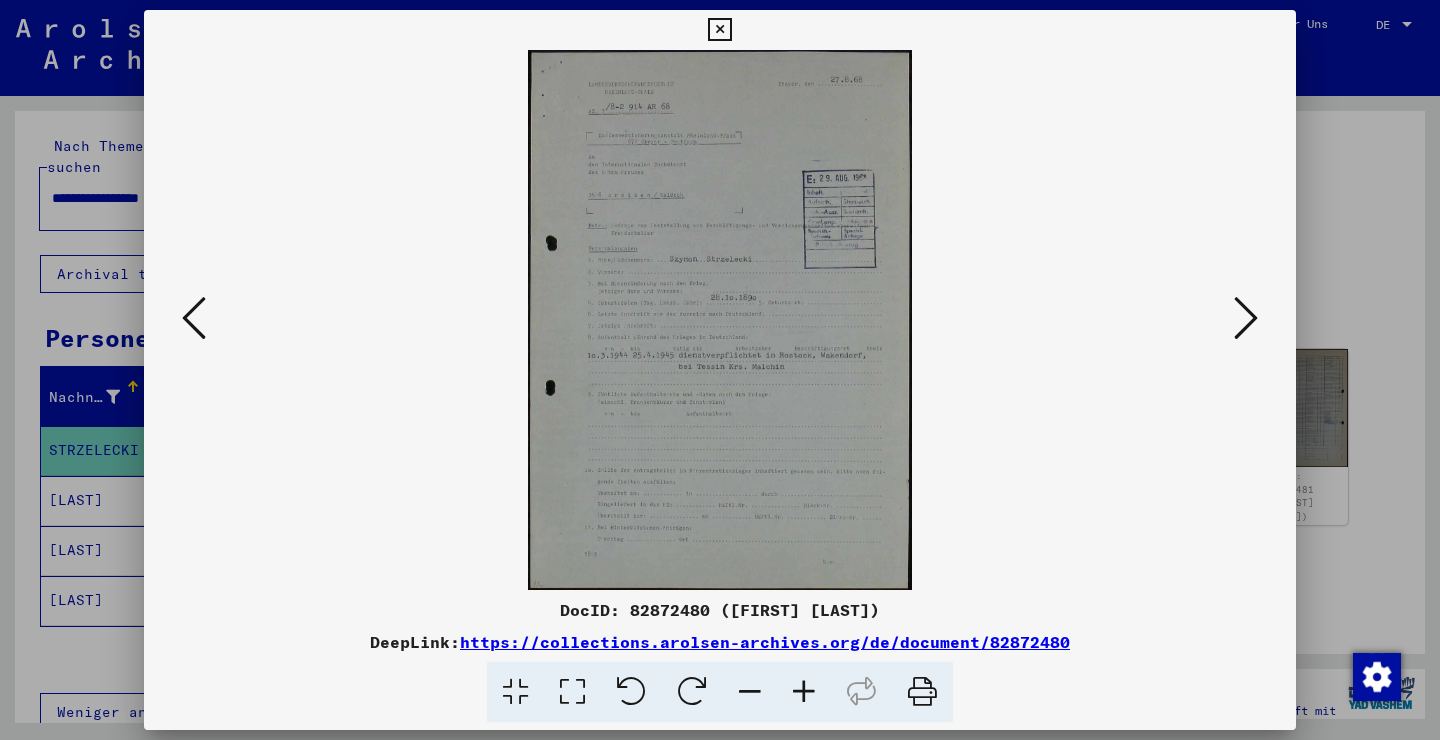 type 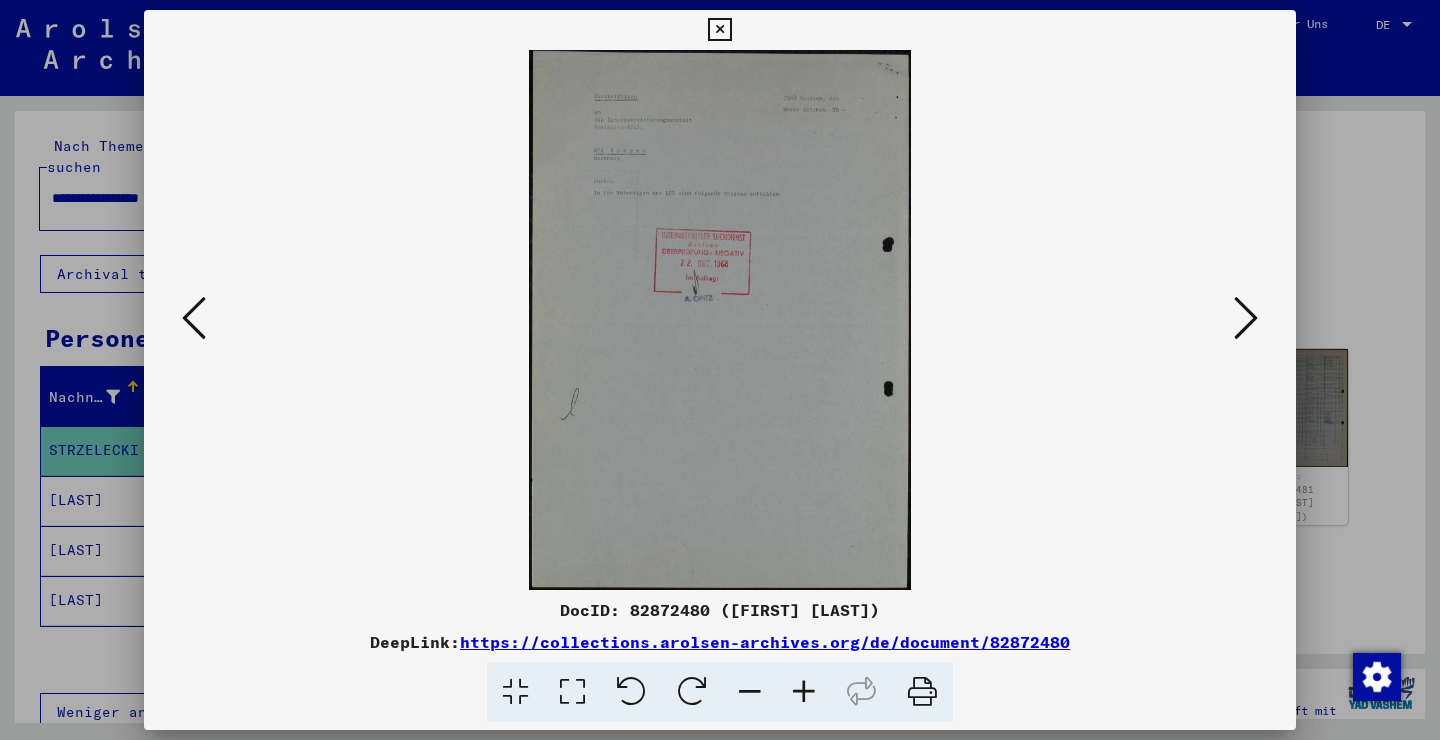 click at bounding box center (1246, 318) 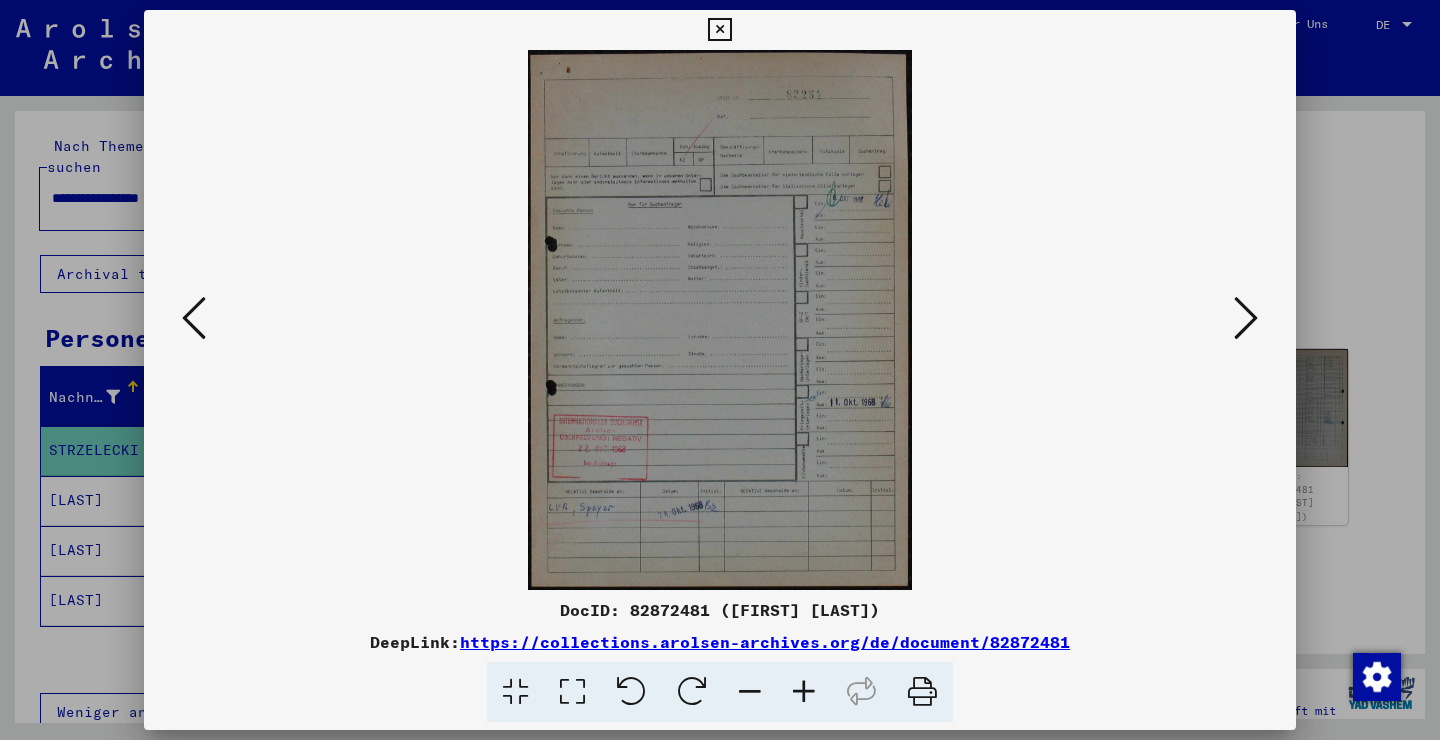 click at bounding box center (1246, 319) 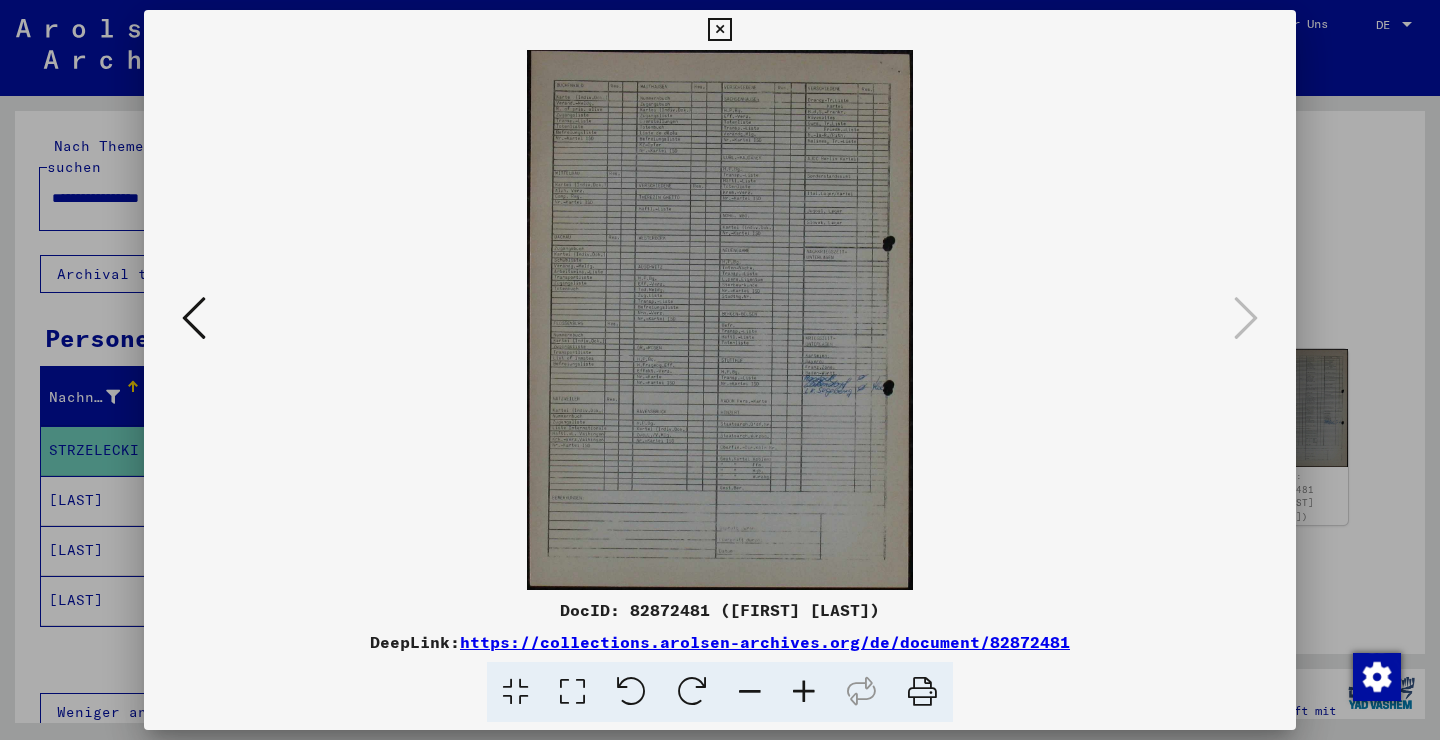 click at bounding box center [720, 320] 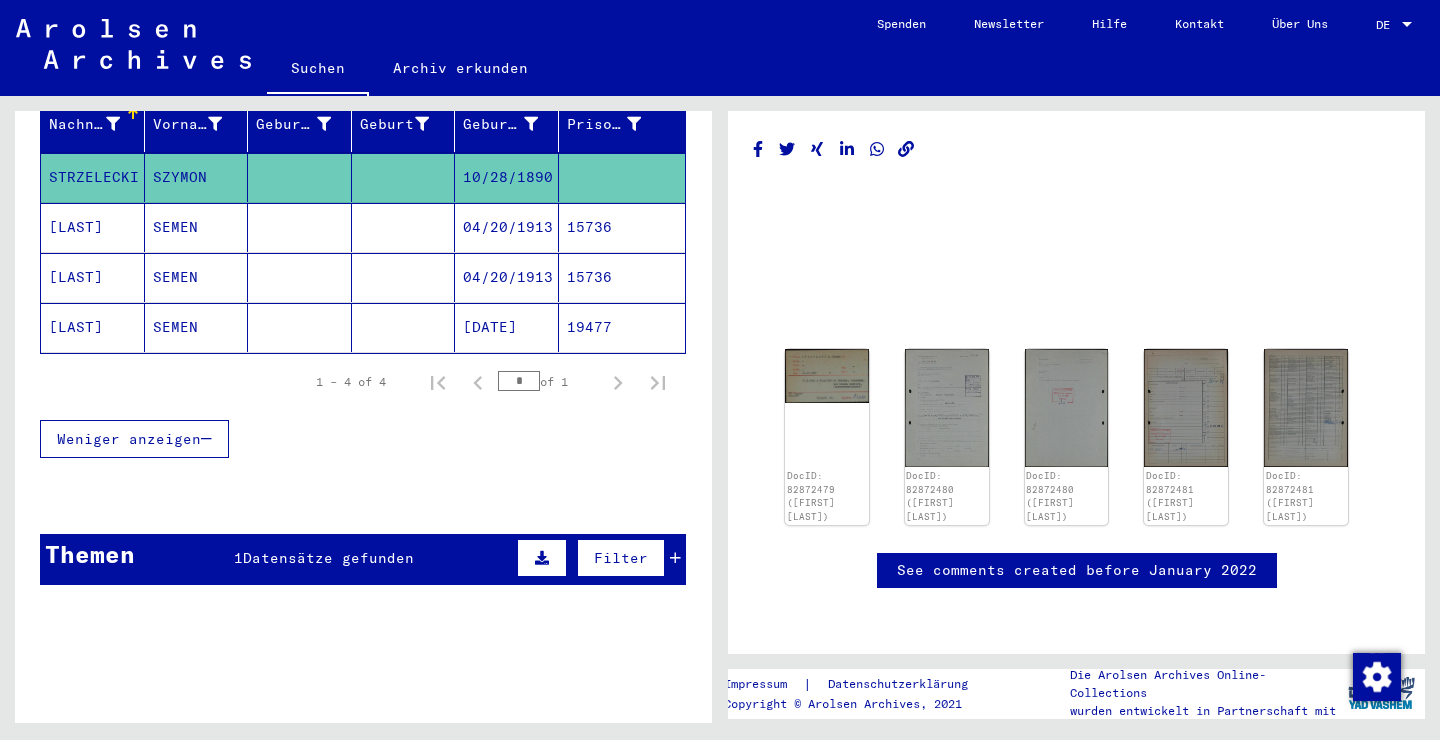 scroll, scrollTop: 286, scrollLeft: 0, axis: vertical 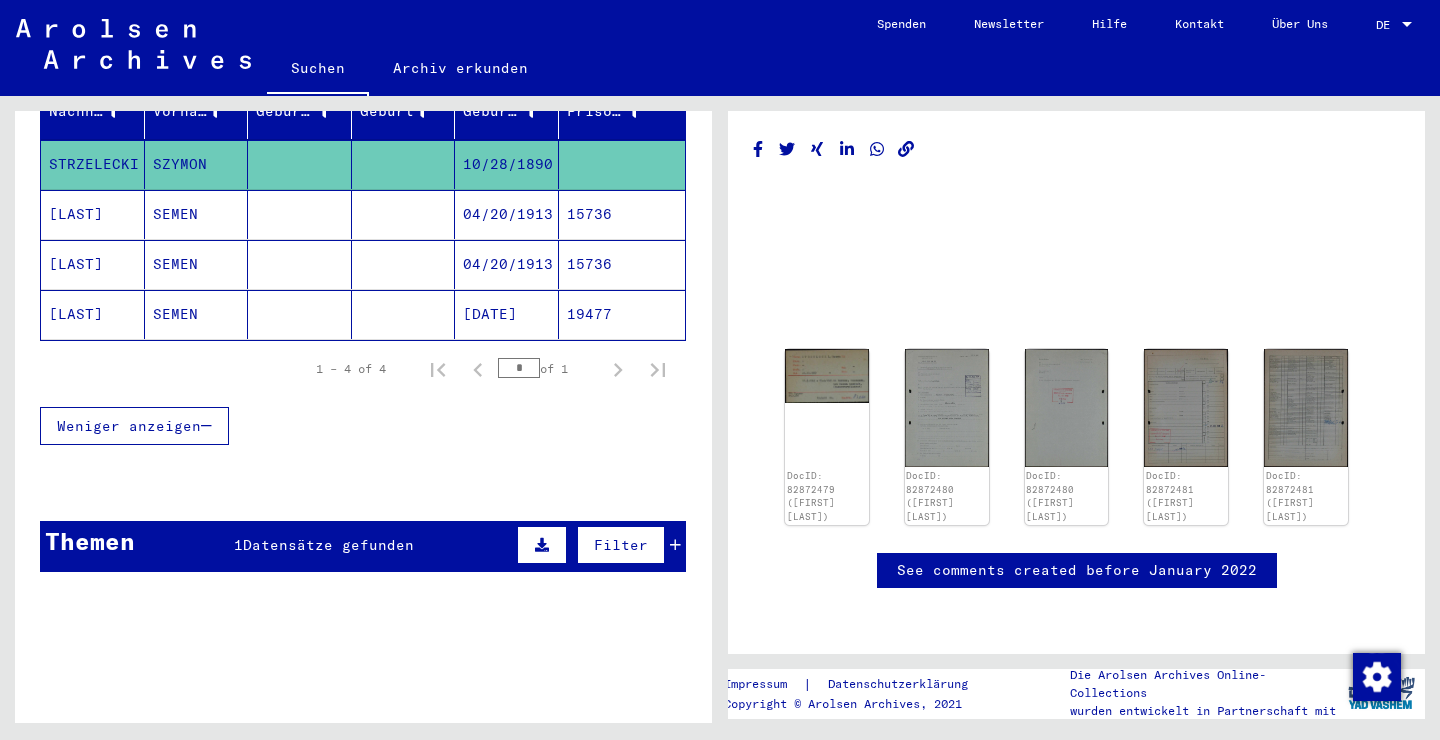 click on "Datensätze gefunden" at bounding box center (328, 545) 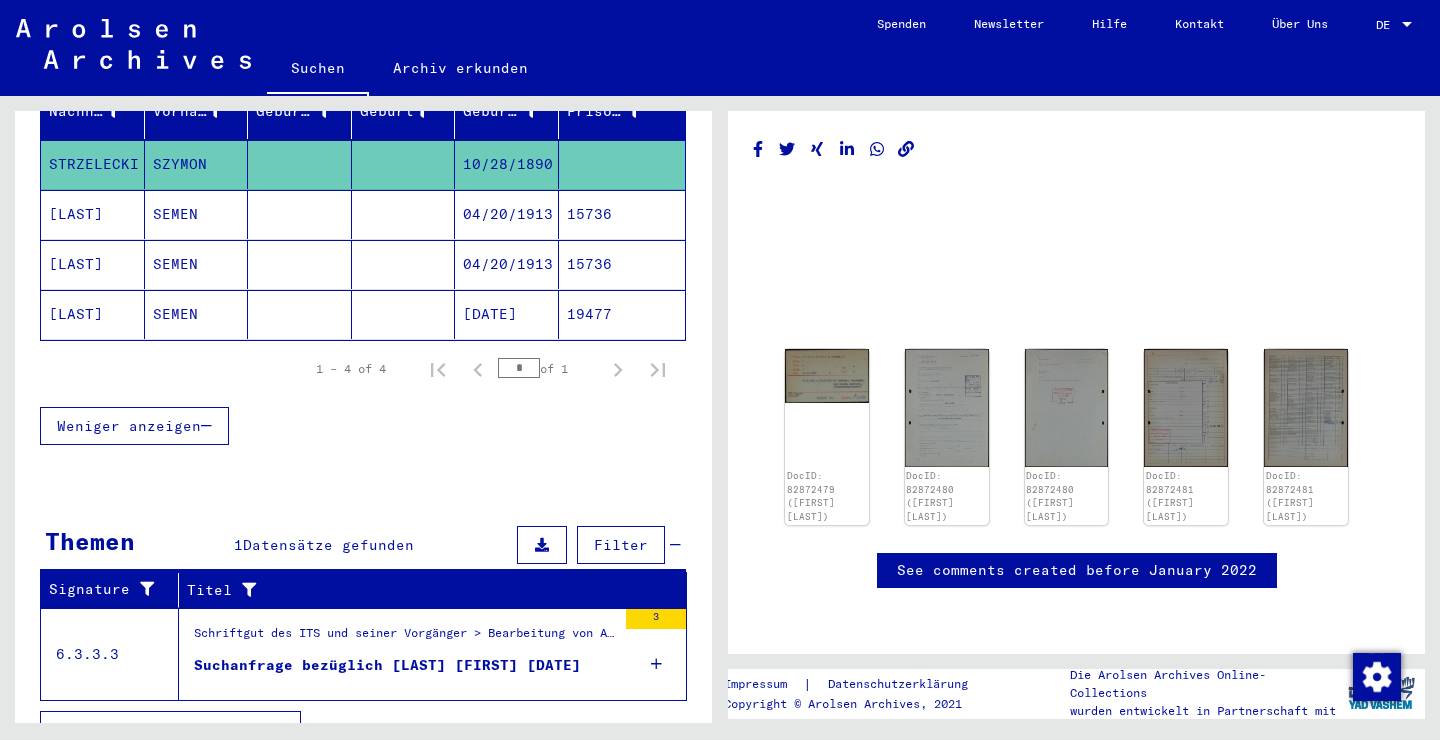 click on "Schriftgut des ITS und seiner Vorgänger > Bearbeitung von Anfragen > Fallbezogene Akten des ITS ab 1947 > Ablage negativ geprüfter Anfragen unter einer "Briefnummer" > Vorgänge mit Briefnummern von B83001 bis B83500" at bounding box center (405, 638) 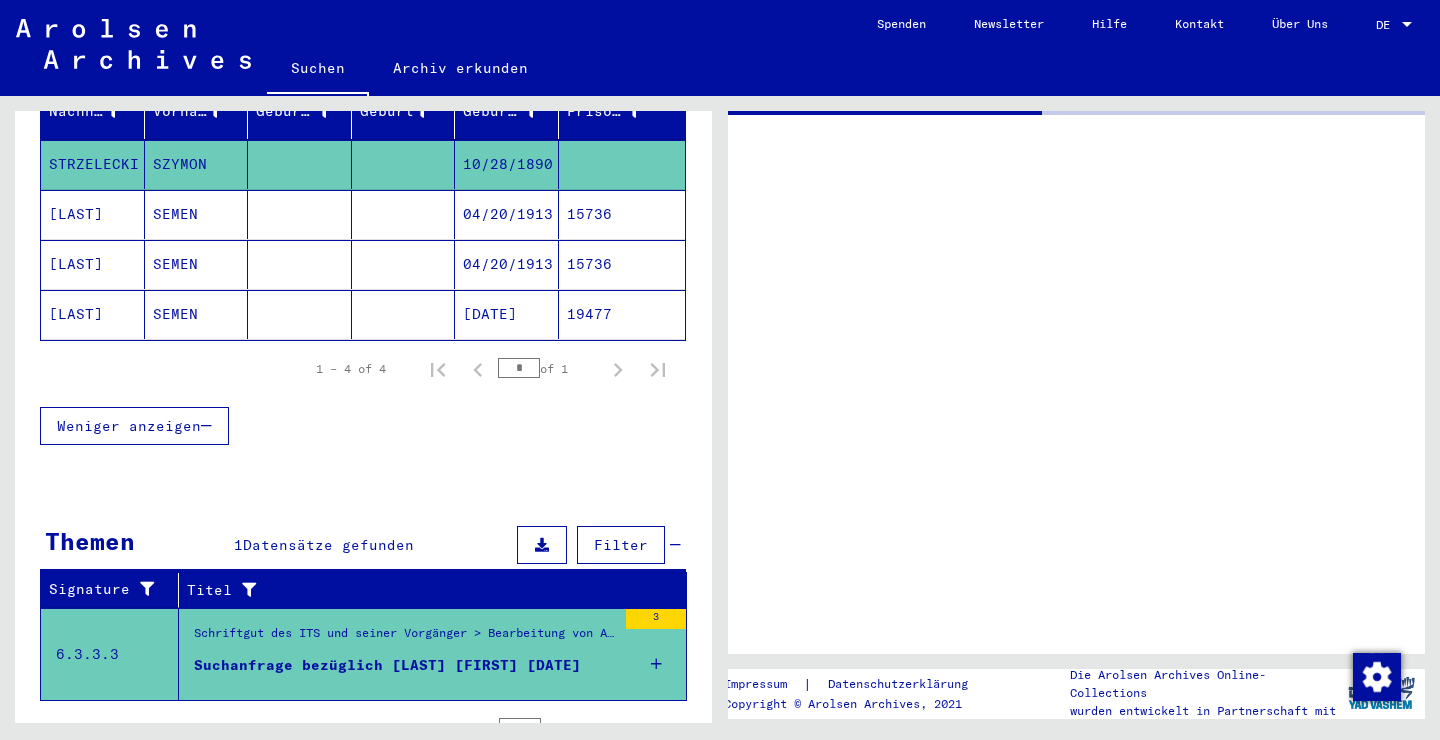 scroll, scrollTop: 0, scrollLeft: 0, axis: both 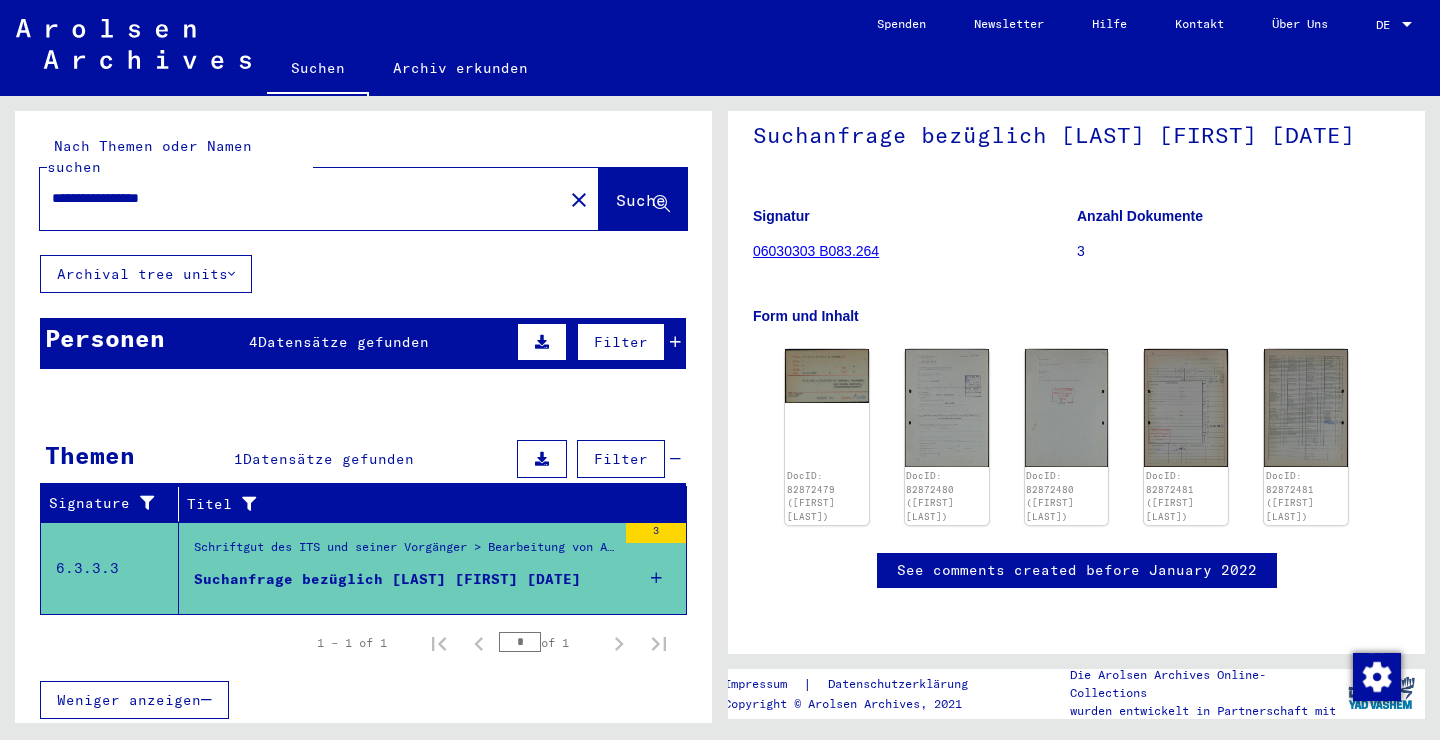 click on "15736" at bounding box center [622, 600] 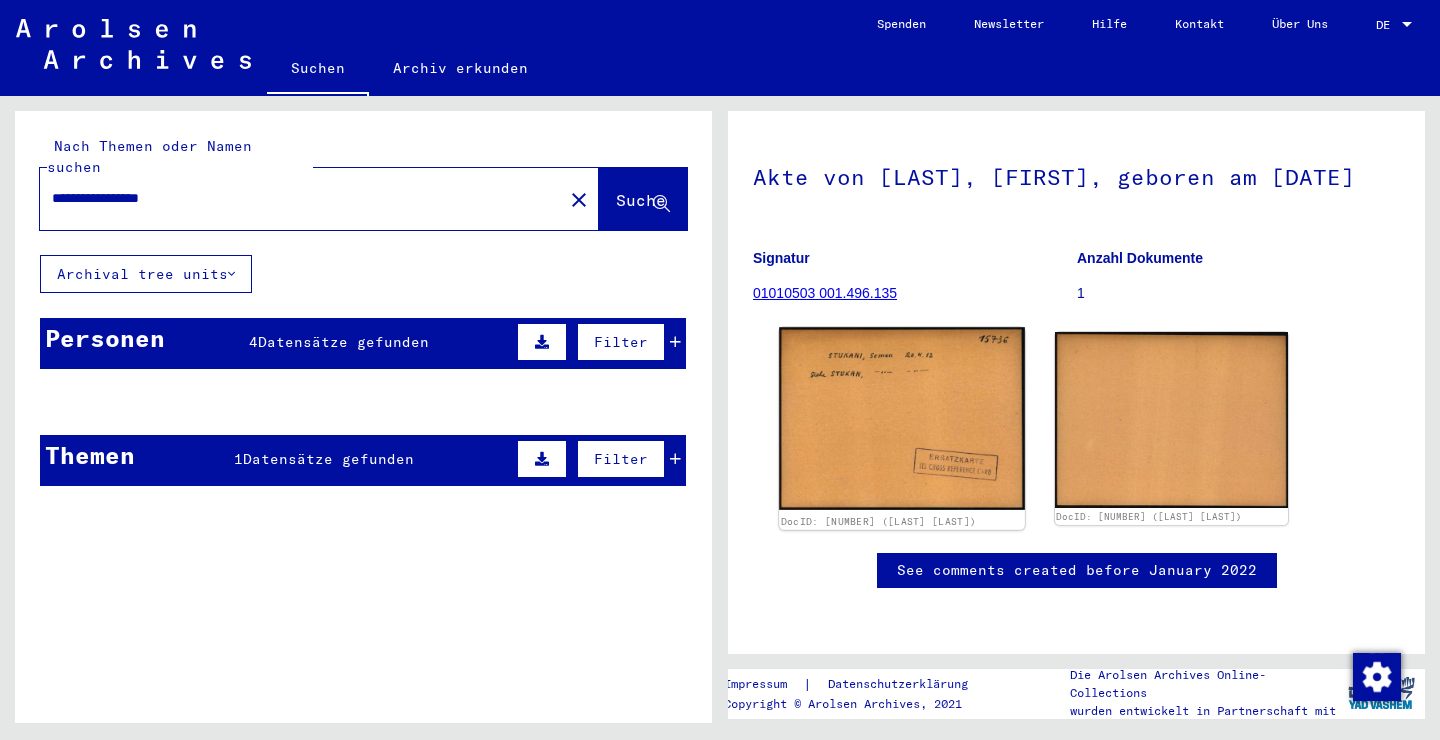 scroll, scrollTop: 276, scrollLeft: 0, axis: vertical 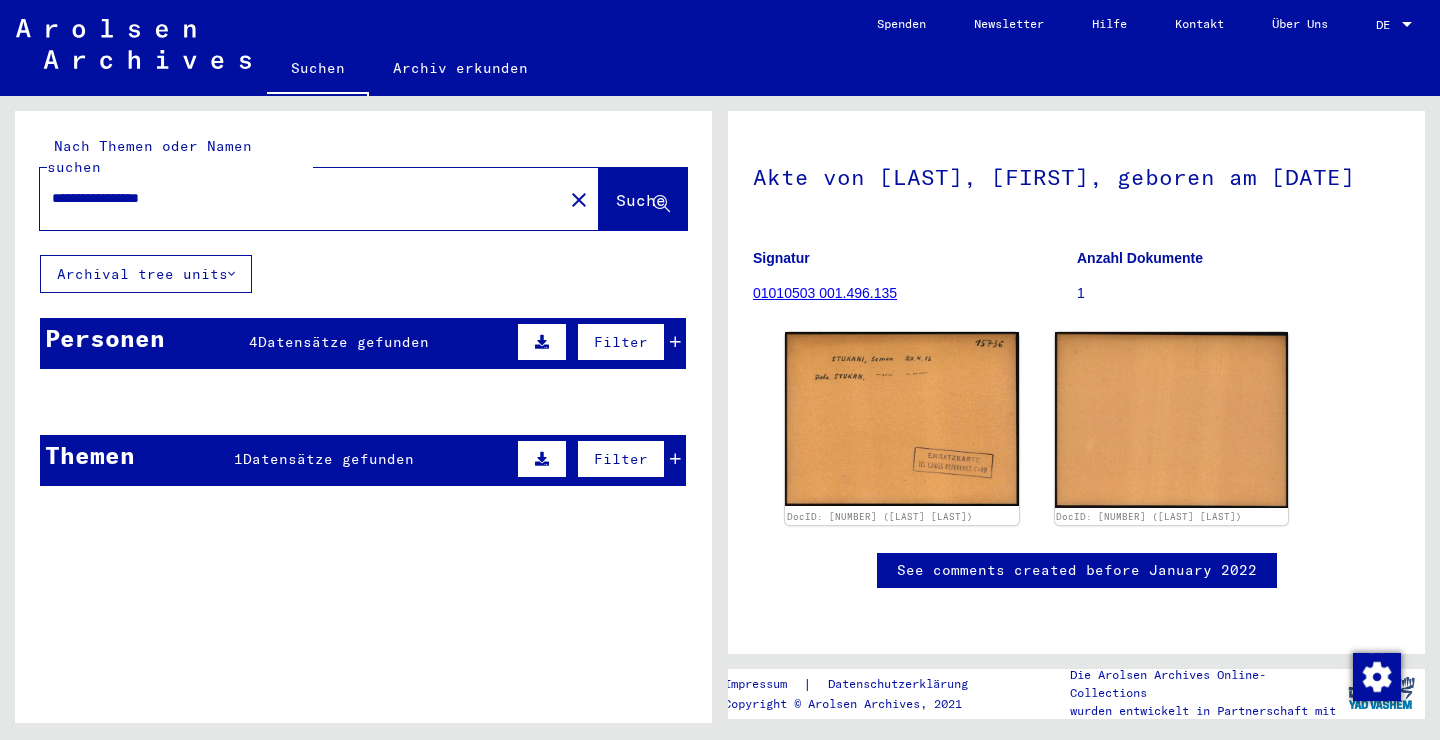 click on "**********" at bounding box center (301, 198) 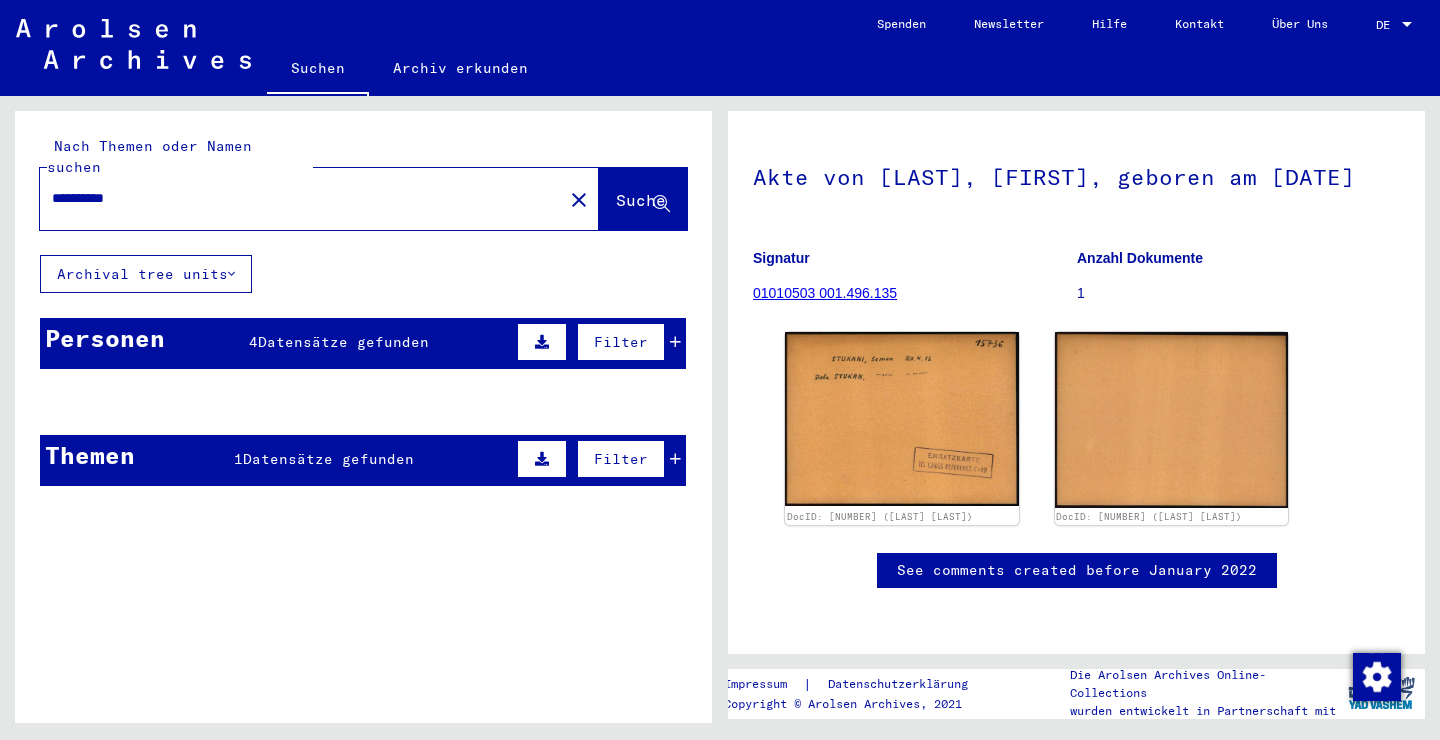 type on "**********" 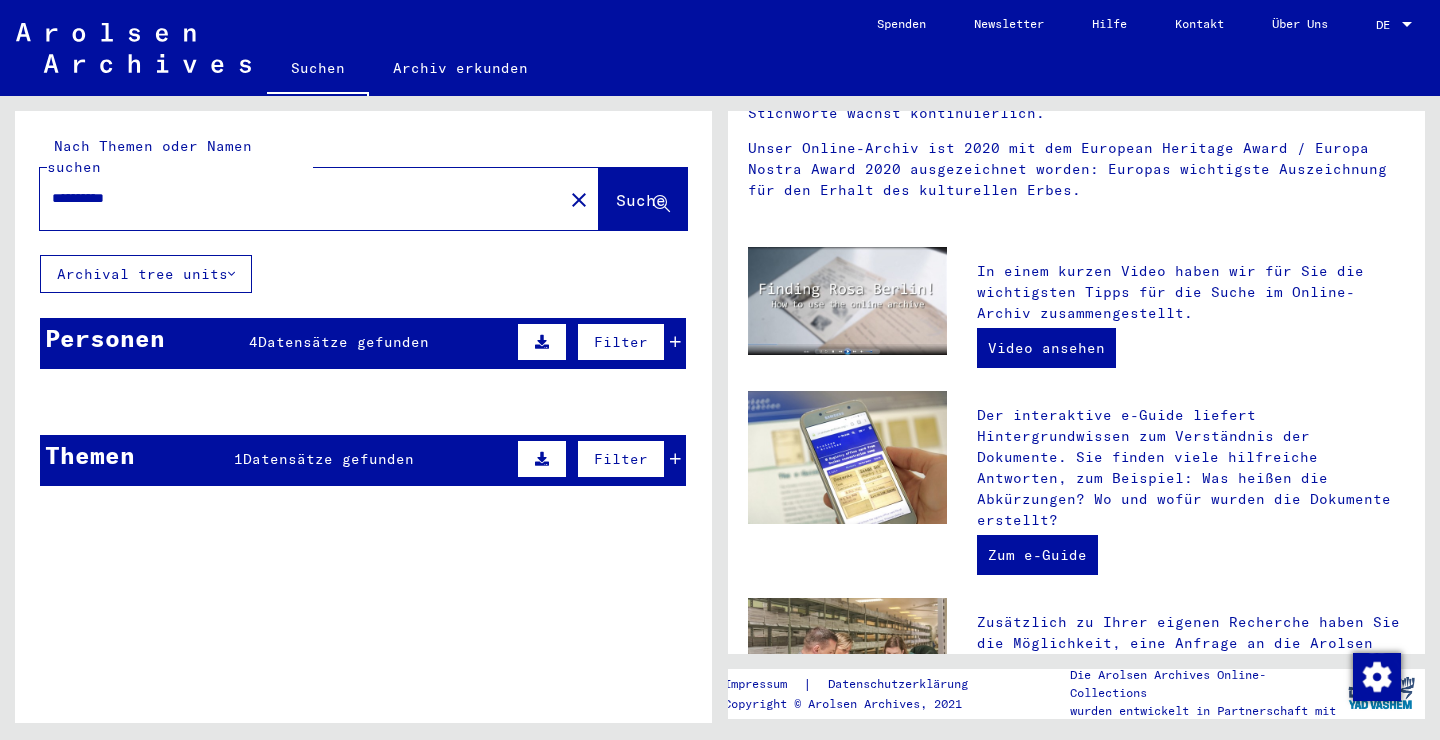 scroll, scrollTop: 0, scrollLeft: 0, axis: both 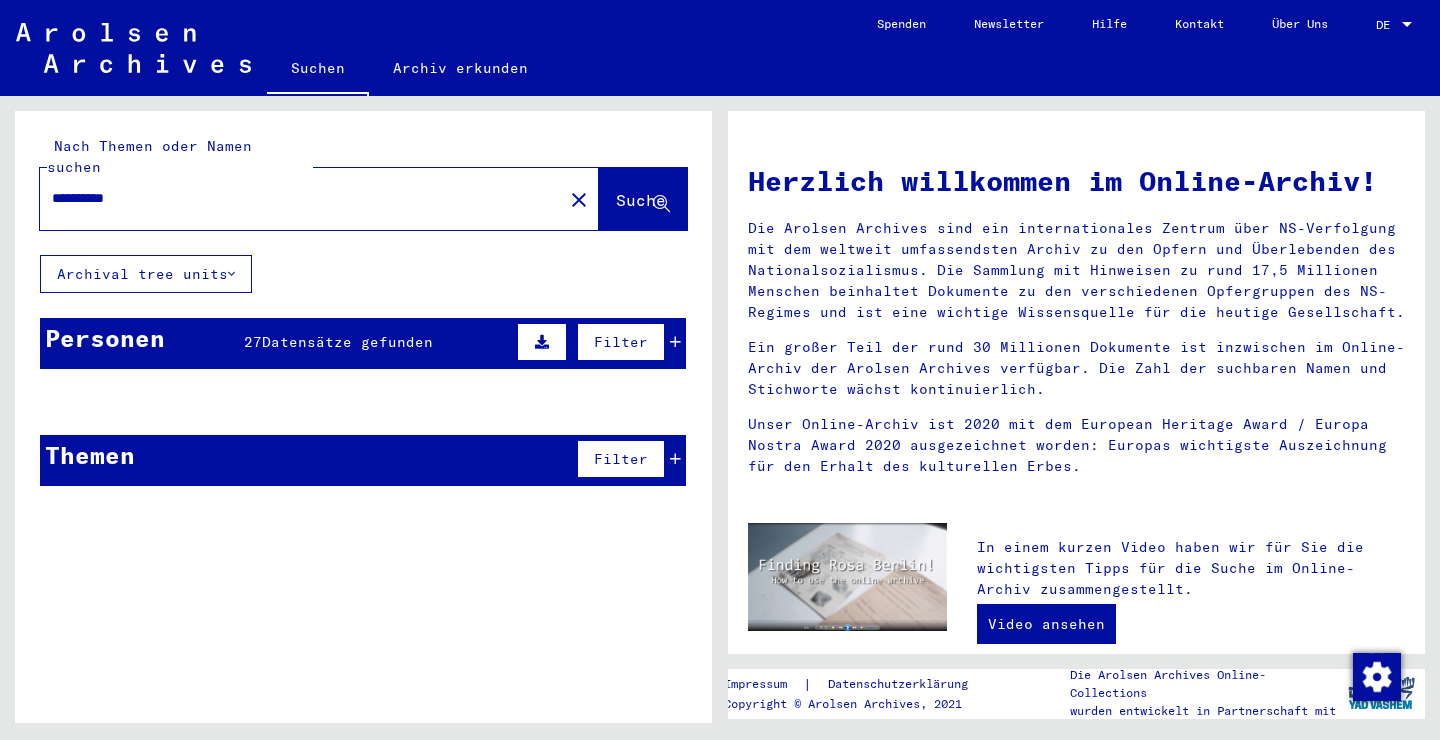 click on "Personen 27 Datensätze gefunden Filter" at bounding box center [363, 343] 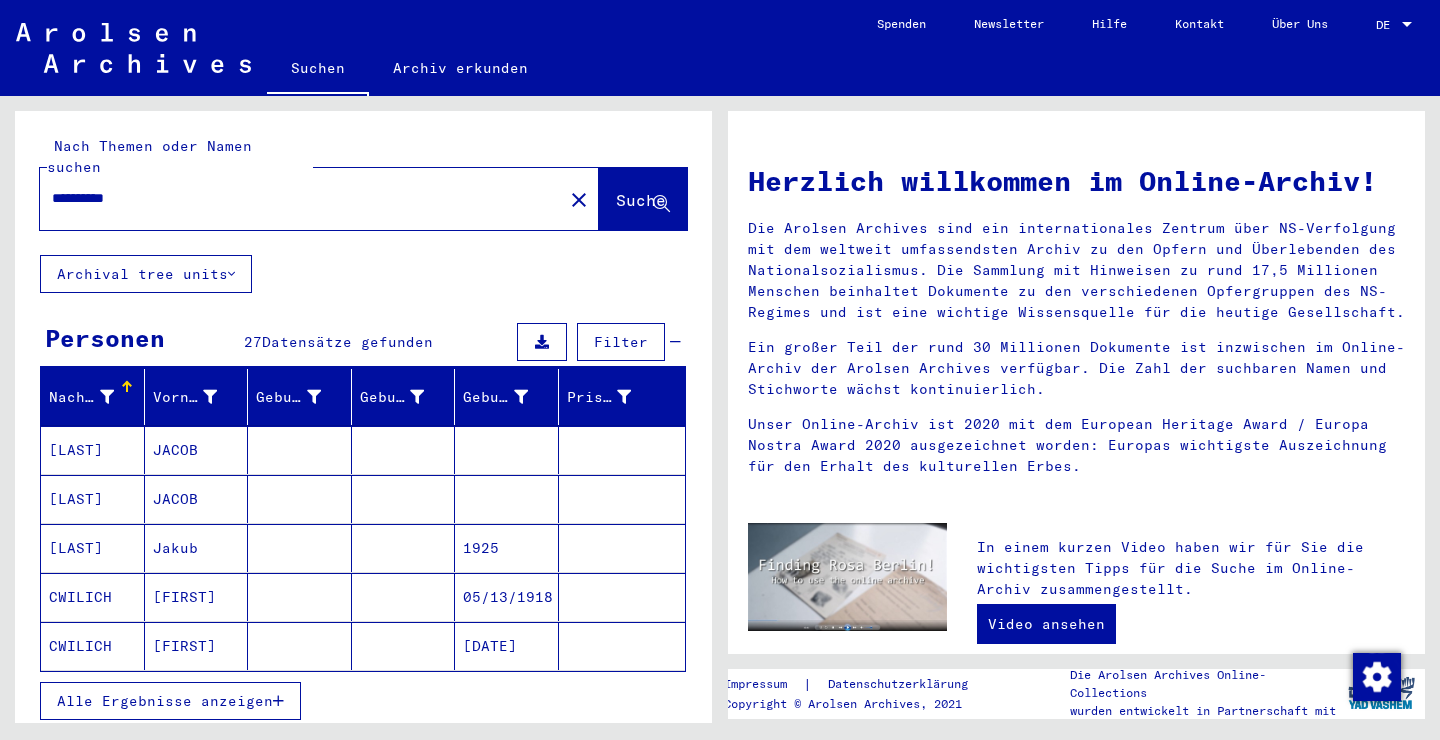 click on "[LAST]" at bounding box center (93, 548) 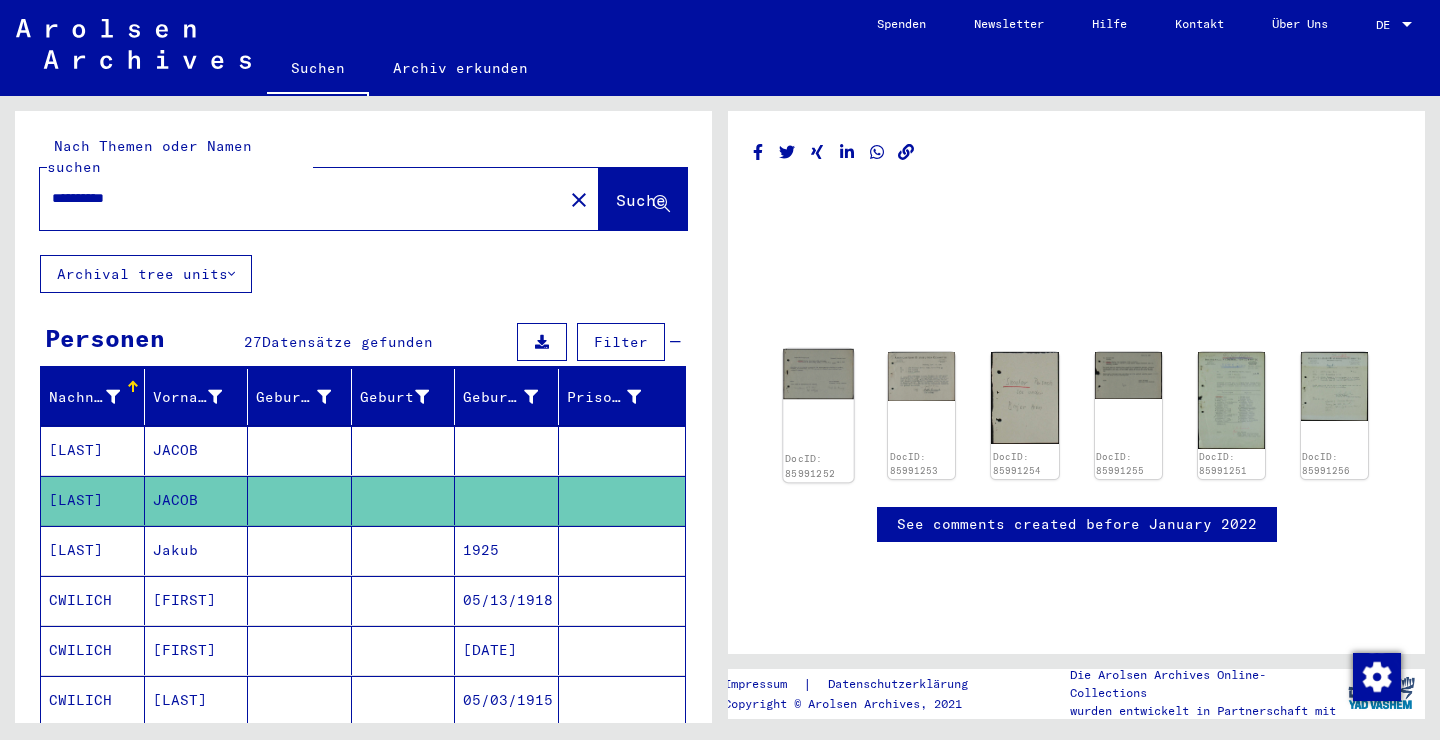 click 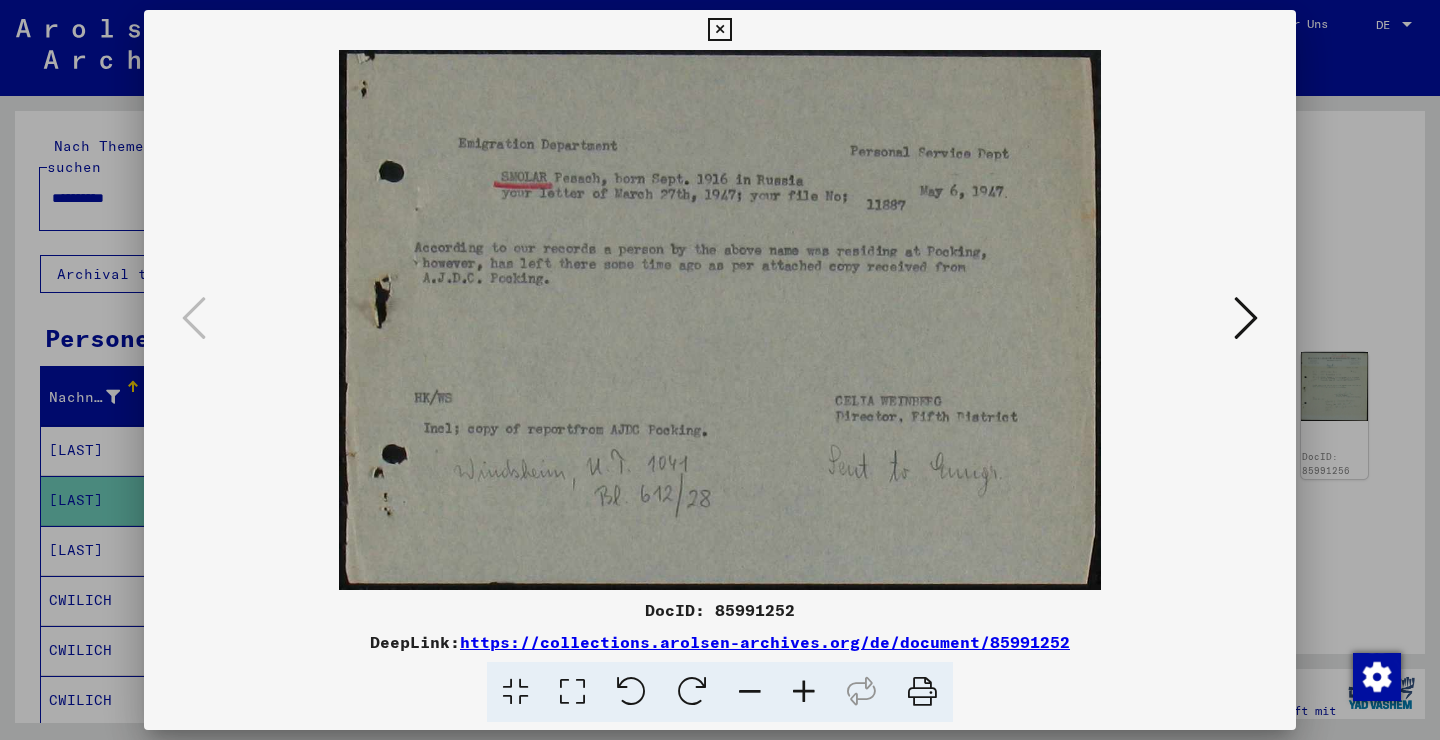 click at bounding box center [720, 320] 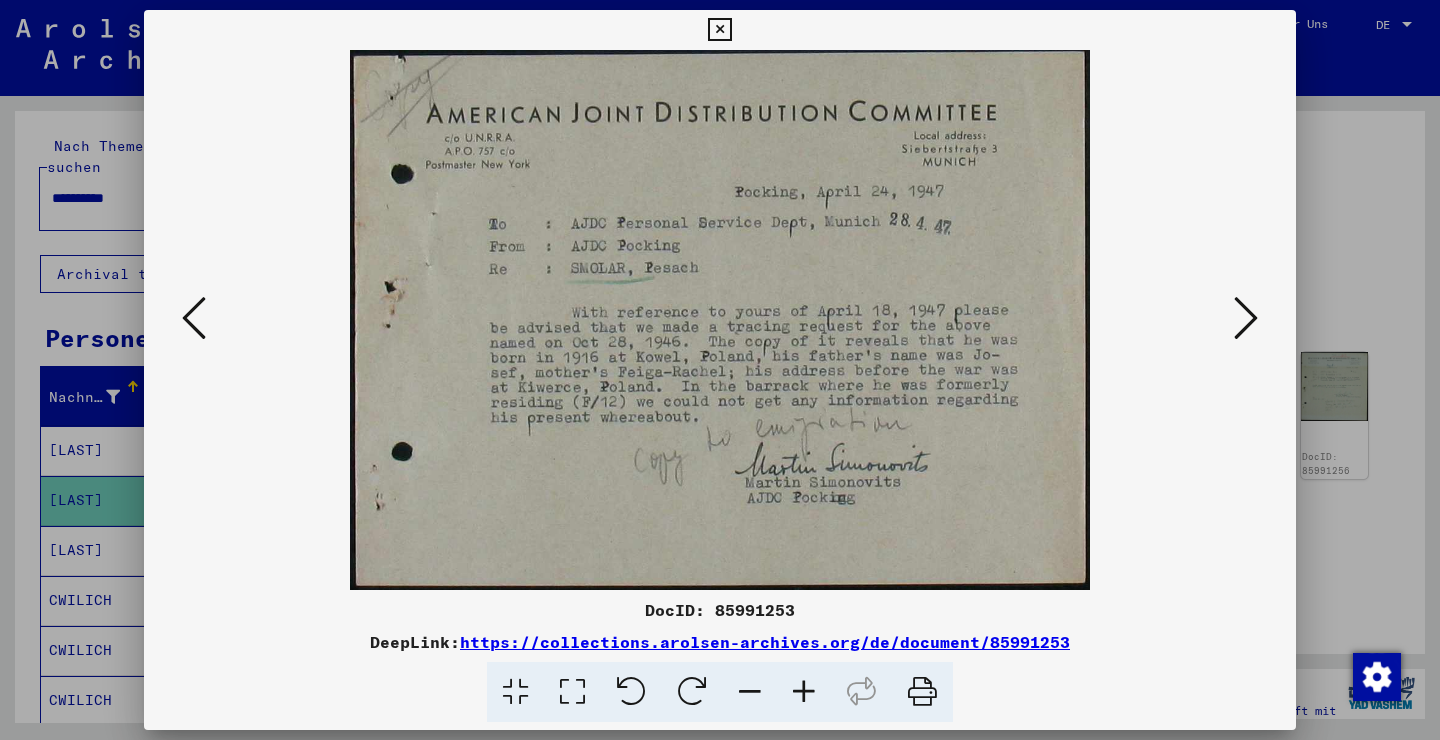 click at bounding box center (1246, 318) 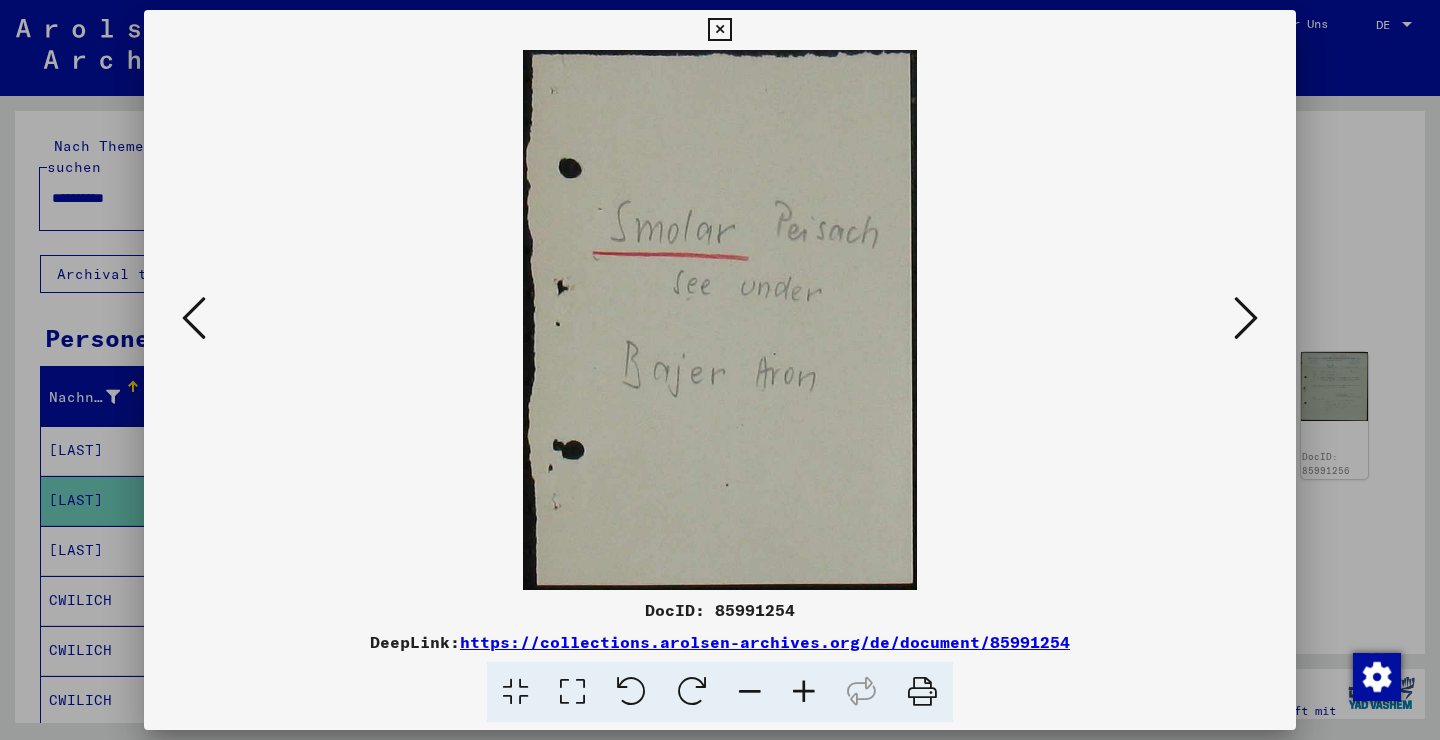click at bounding box center [1246, 318] 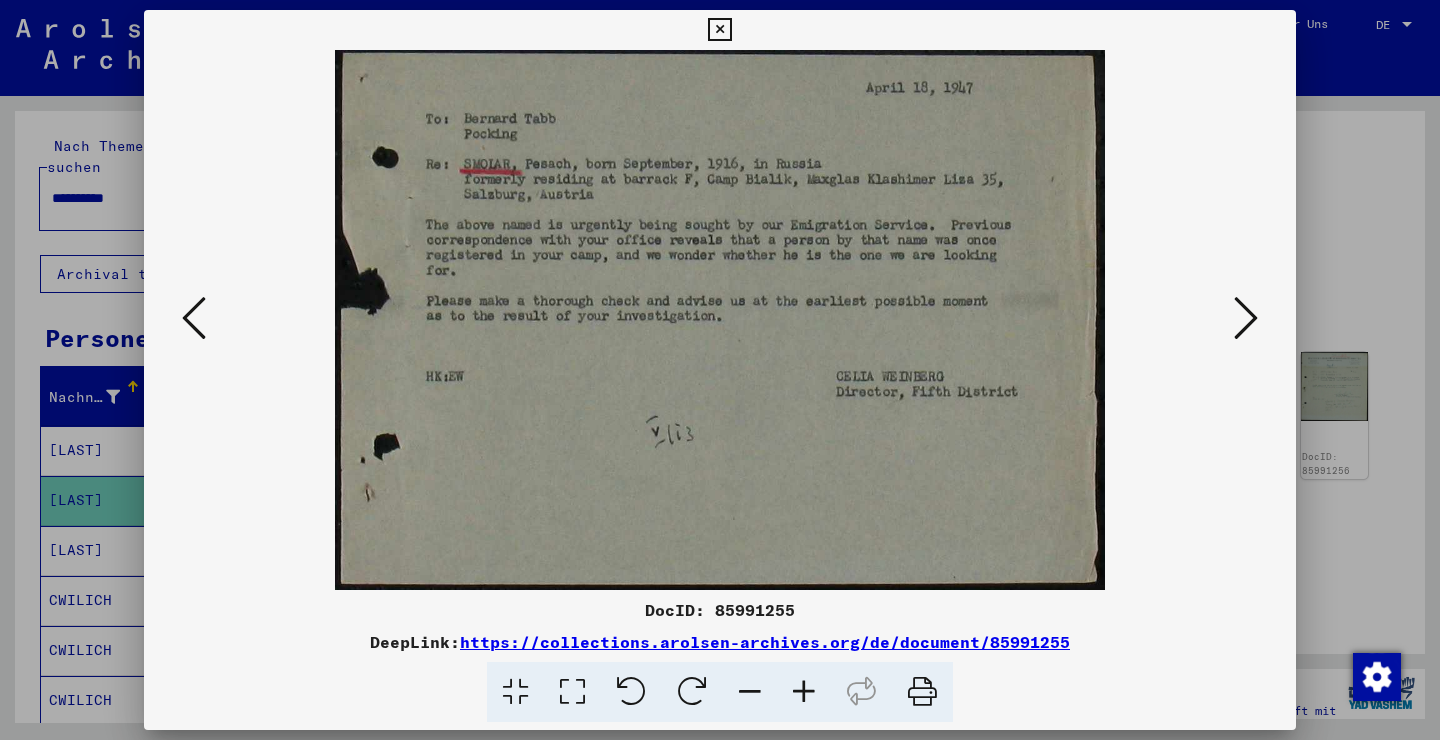 click at bounding box center (1246, 318) 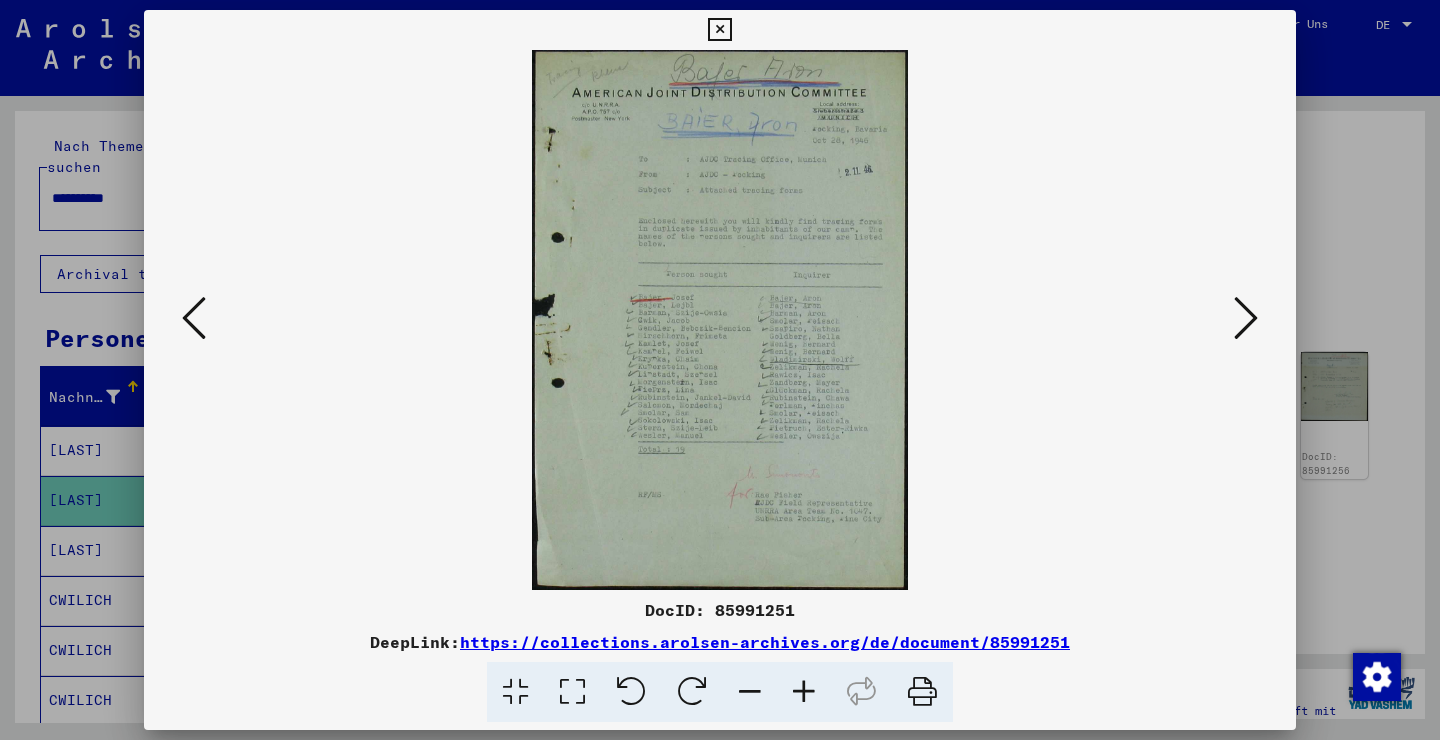 click at bounding box center (1246, 318) 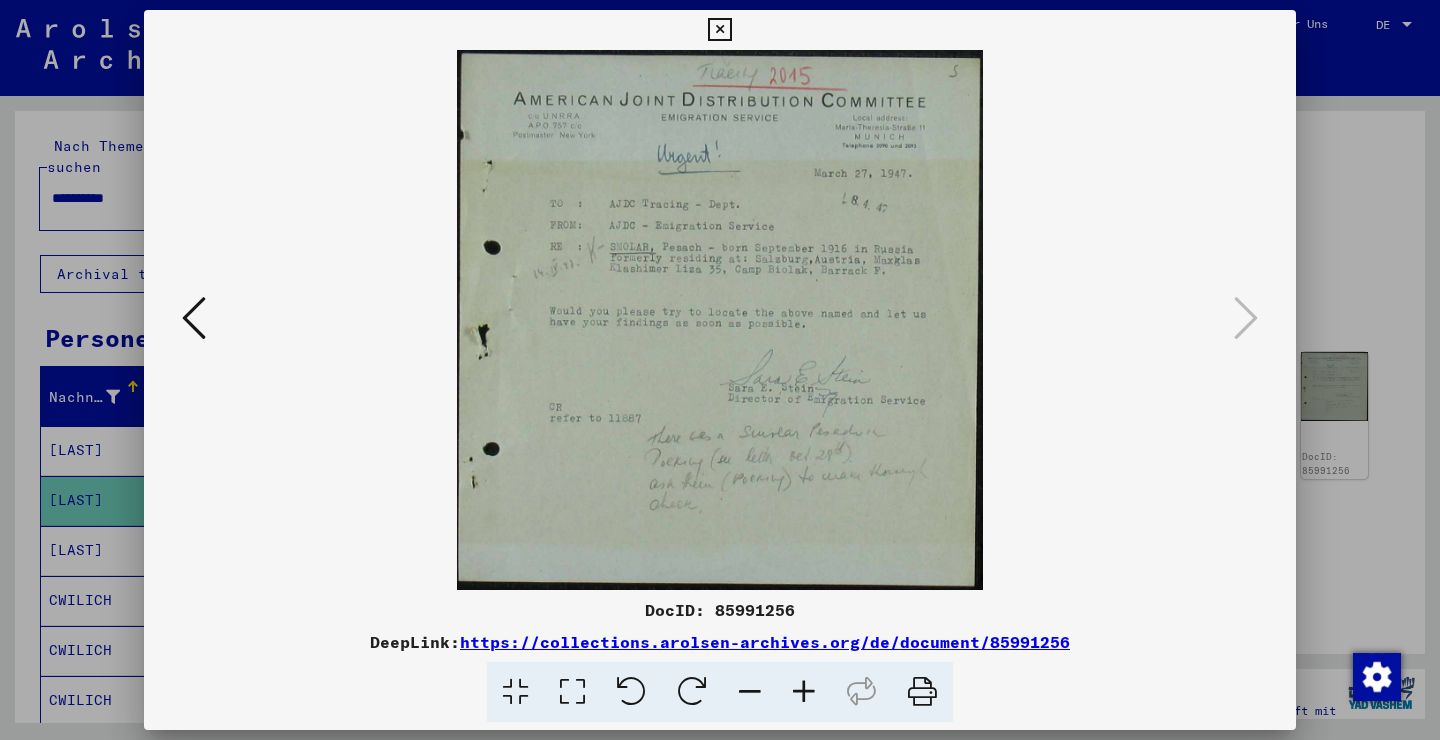 click at bounding box center [719, 30] 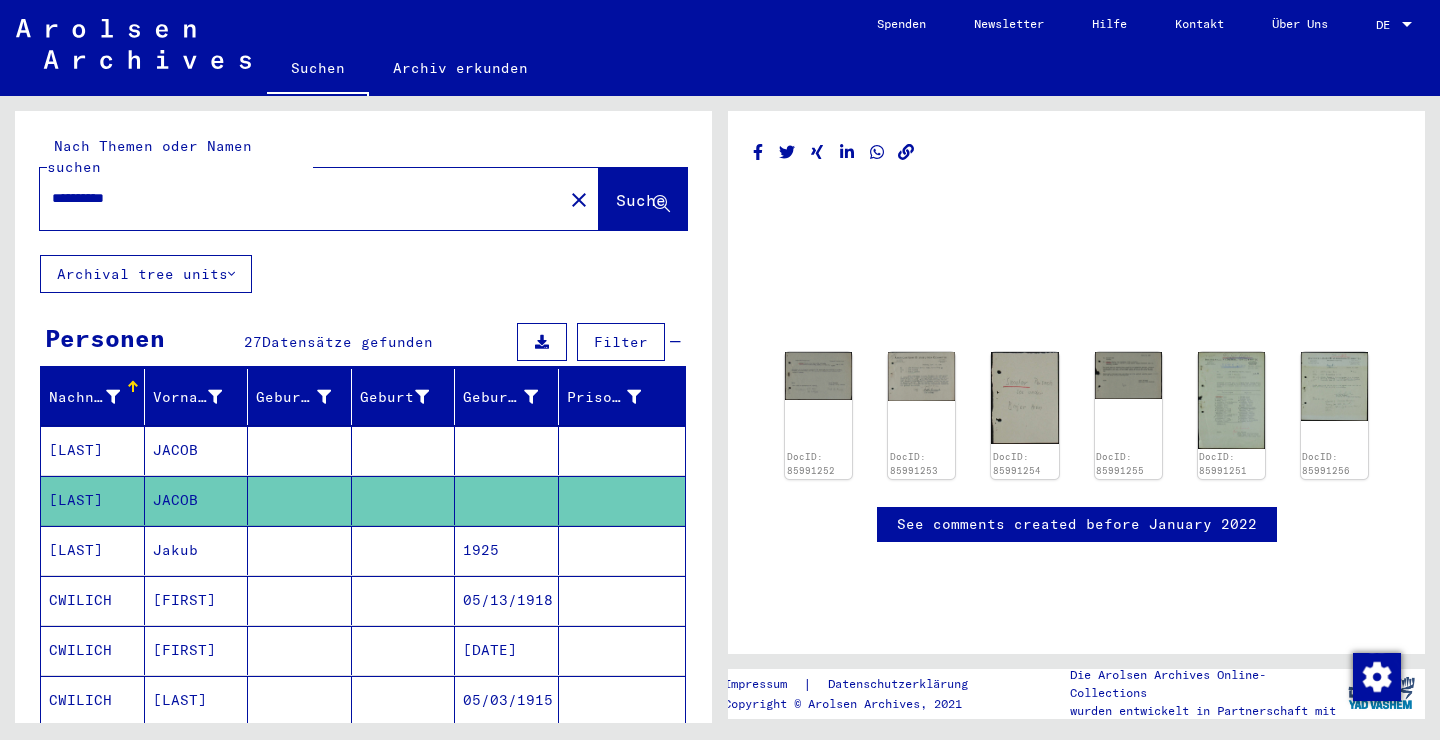 click on "Jakub" at bounding box center [197, 600] 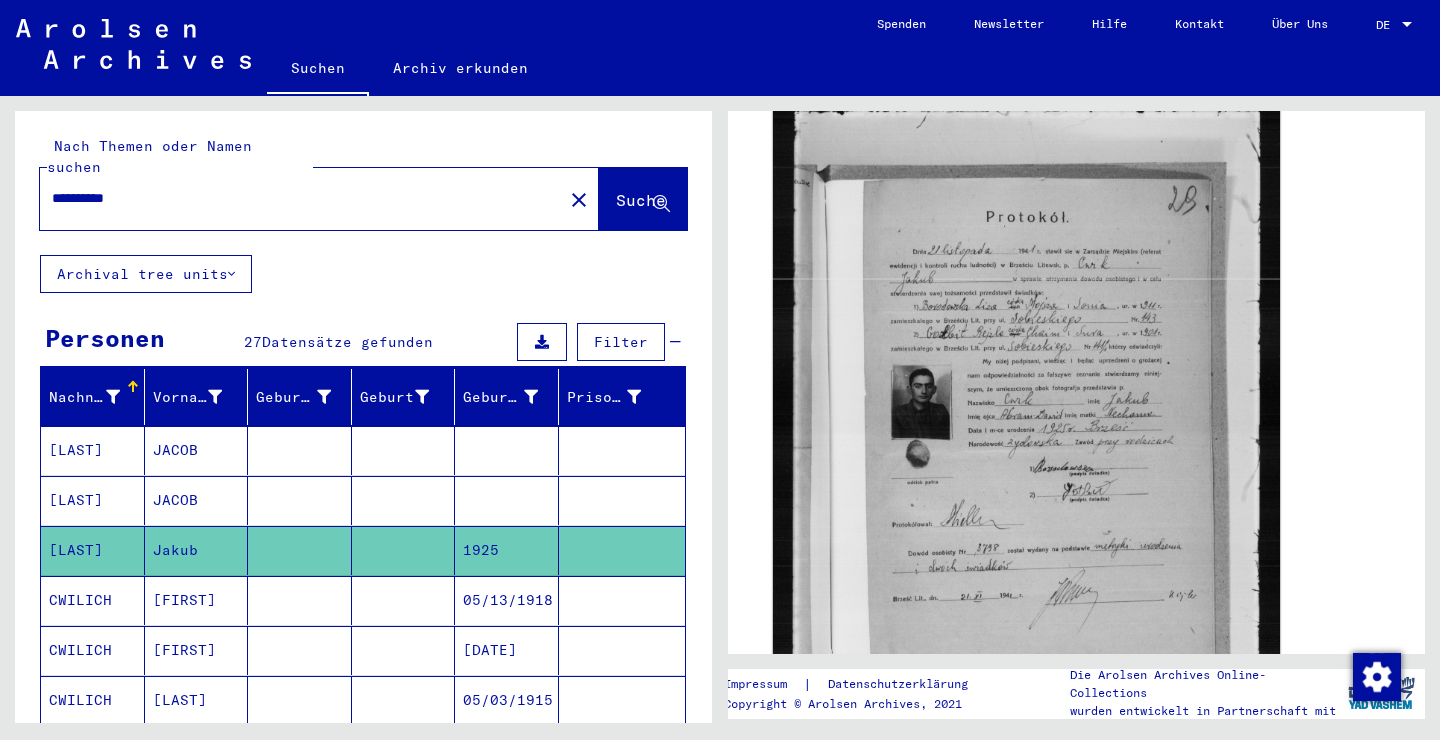 scroll, scrollTop: 405, scrollLeft: 0, axis: vertical 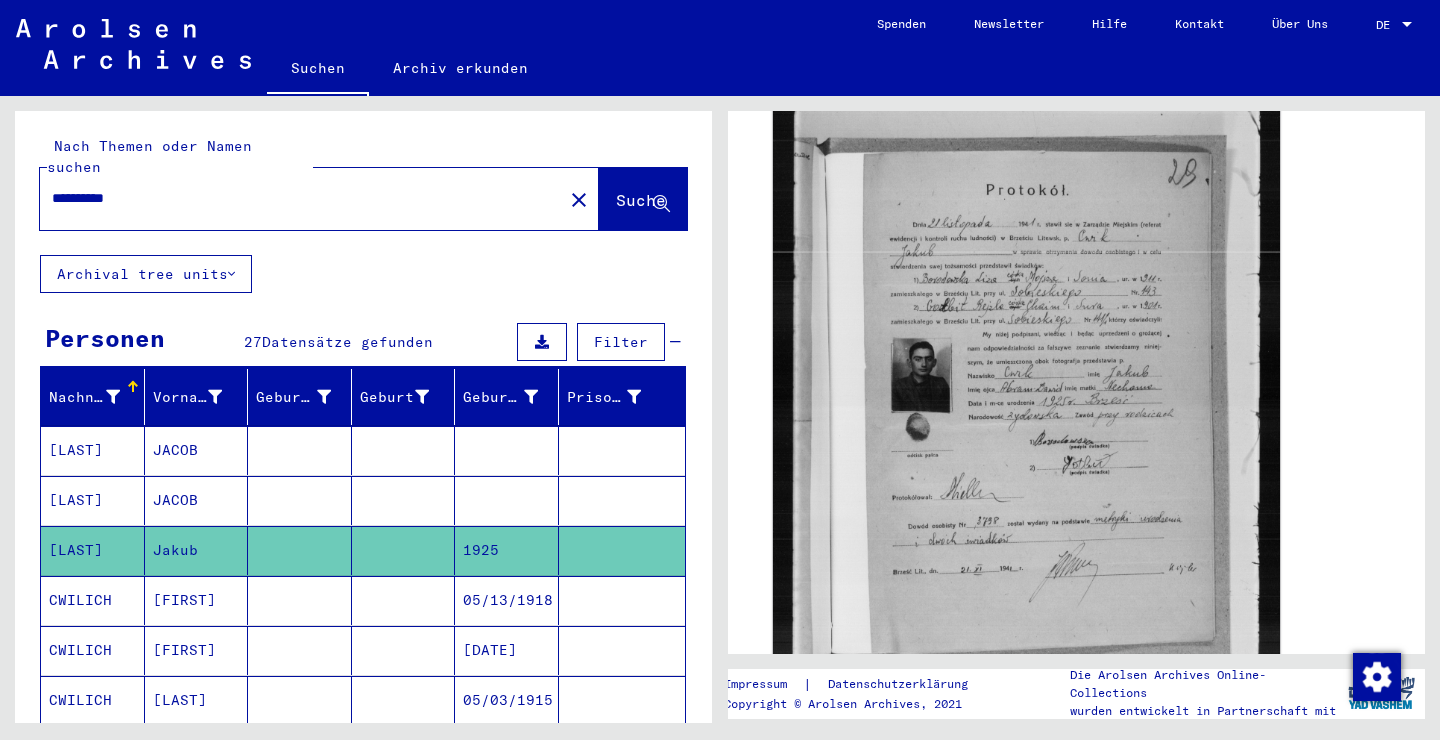 click 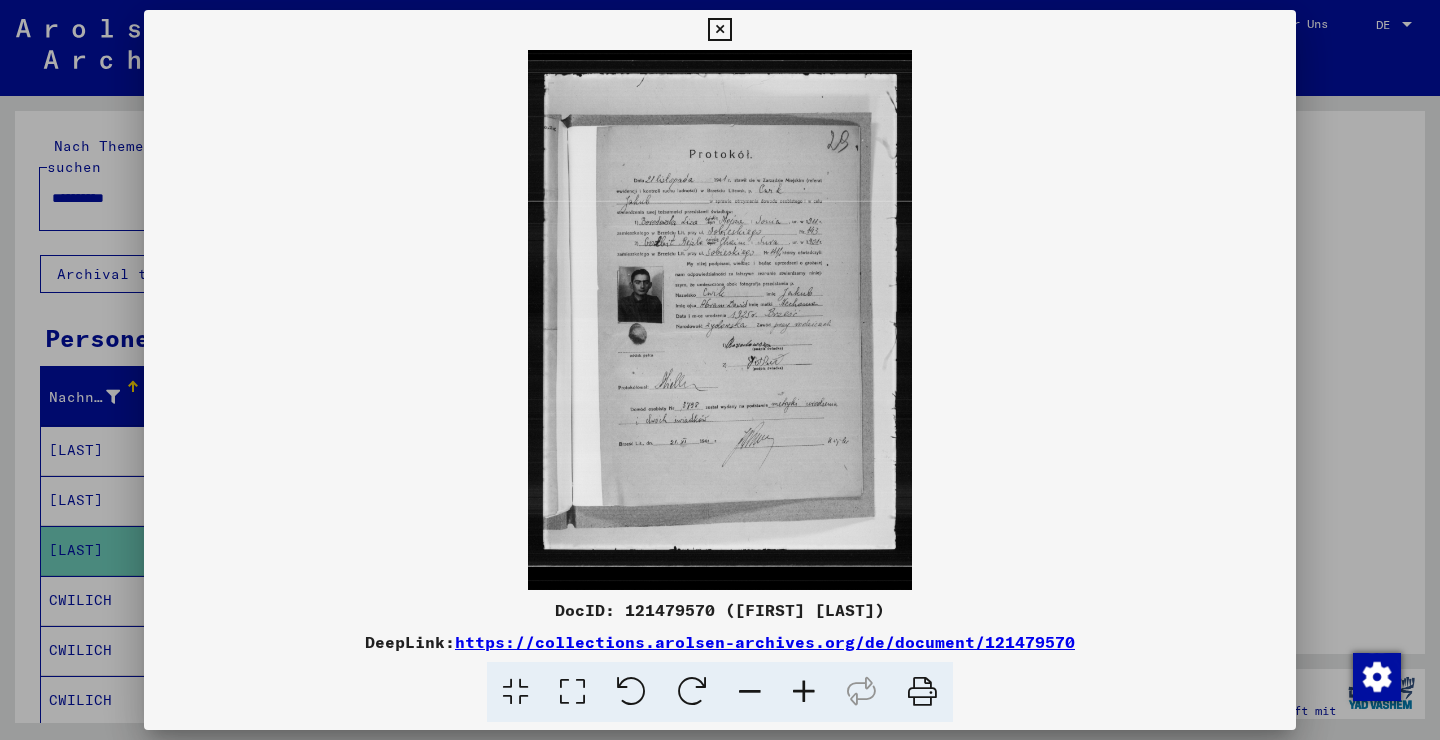 click at bounding box center (719, 30) 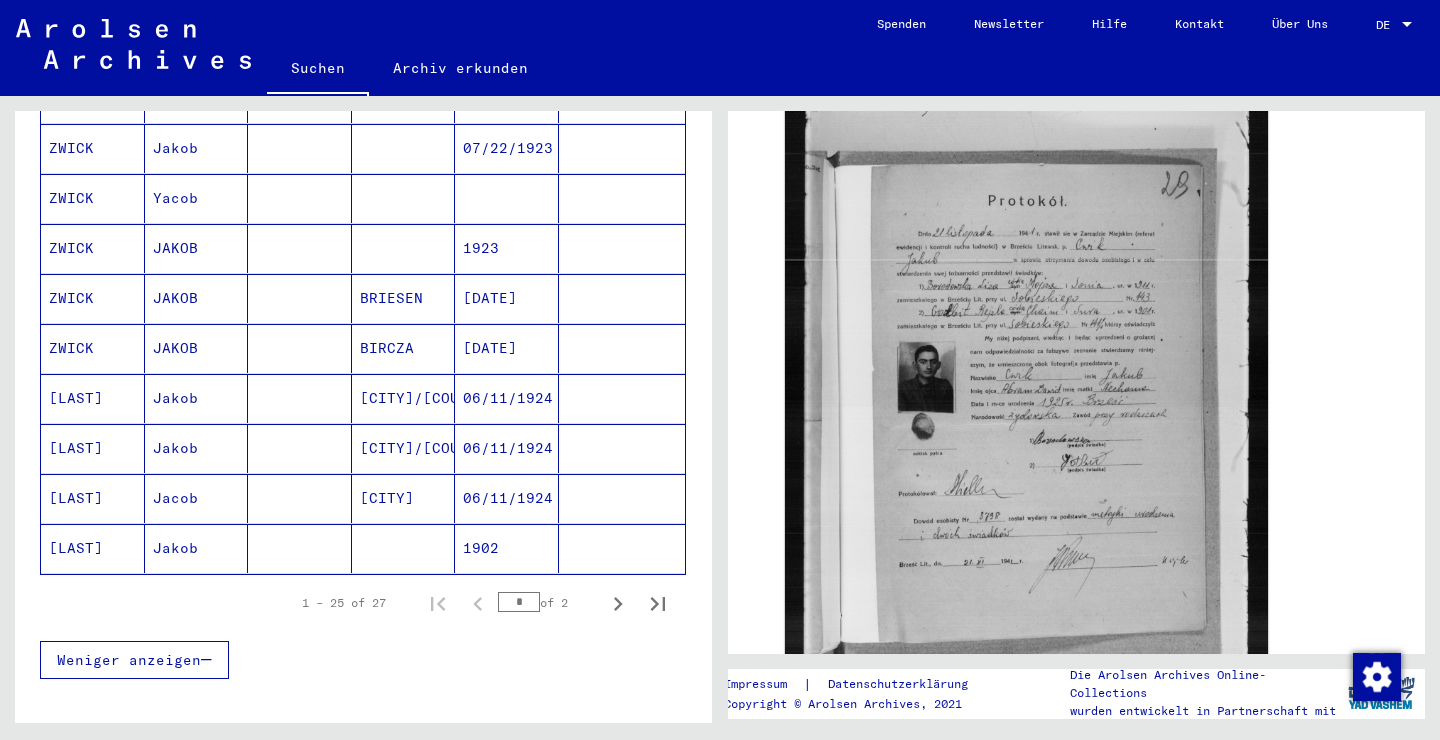 scroll, scrollTop: 1102, scrollLeft: 0, axis: vertical 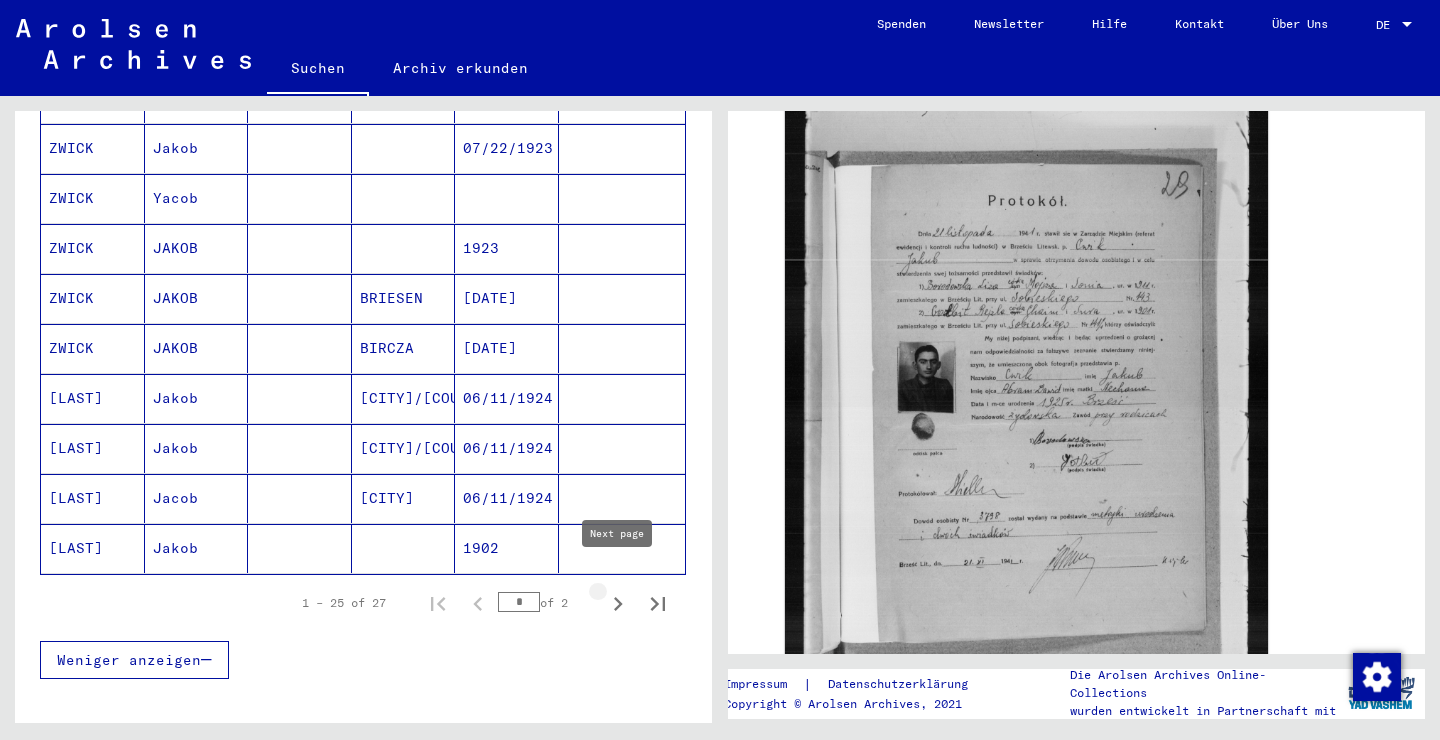 click 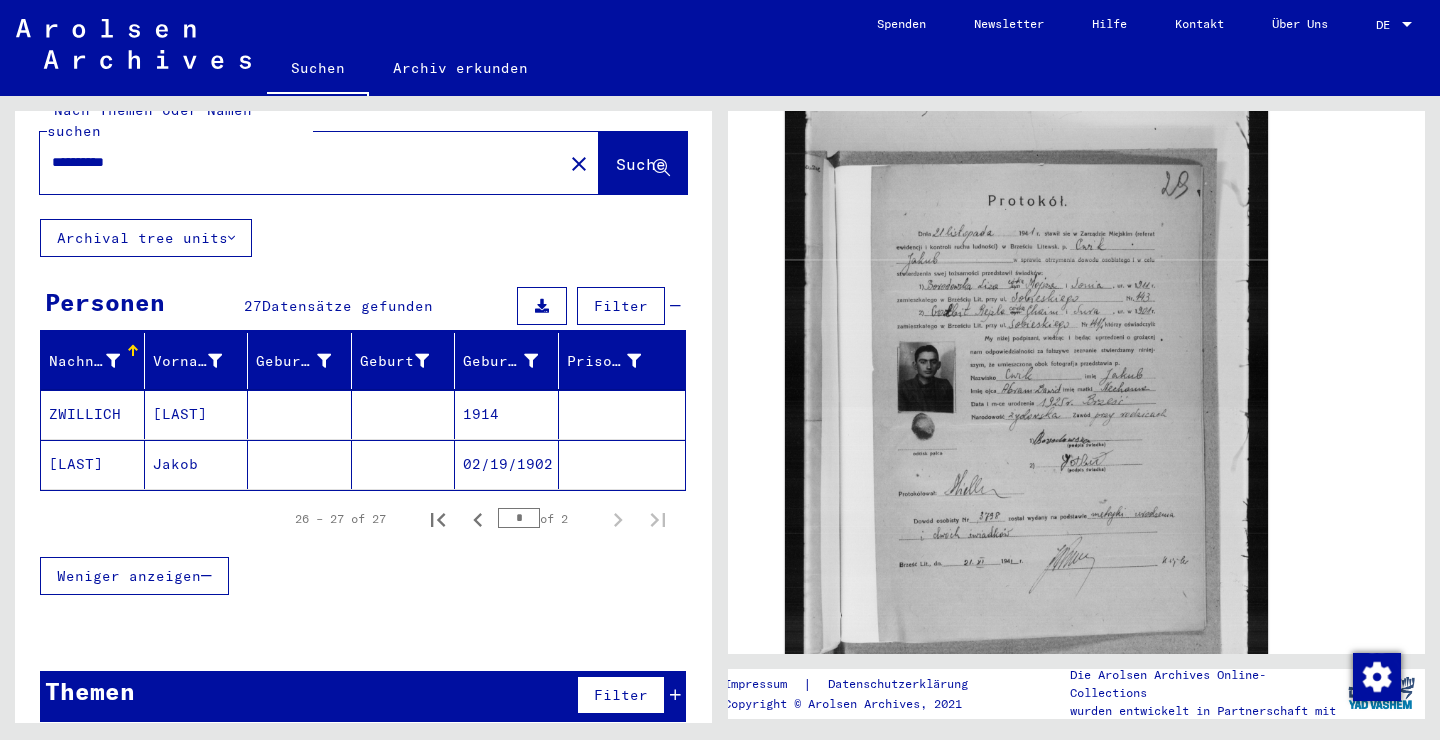 click on "Themen  Filter" at bounding box center [363, 696] 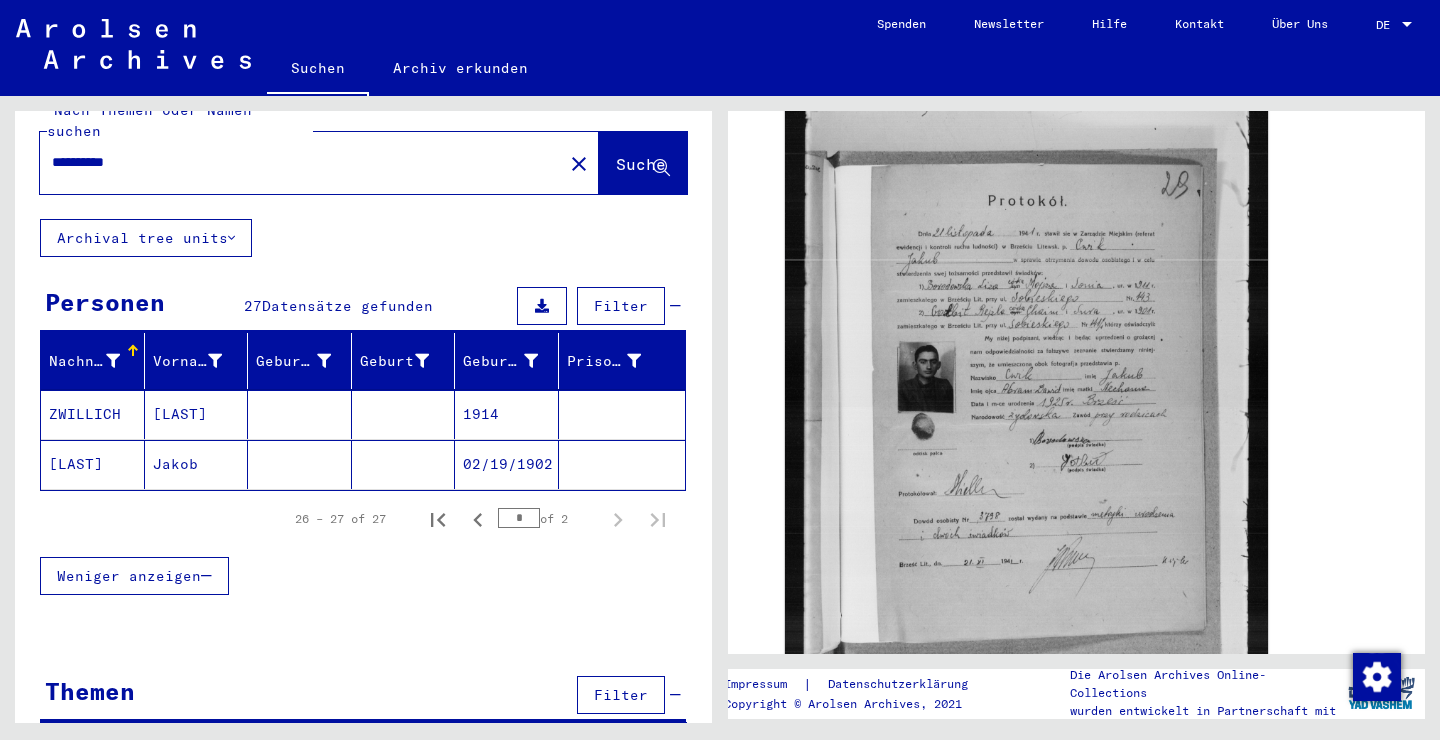 scroll, scrollTop: 52, scrollLeft: 0, axis: vertical 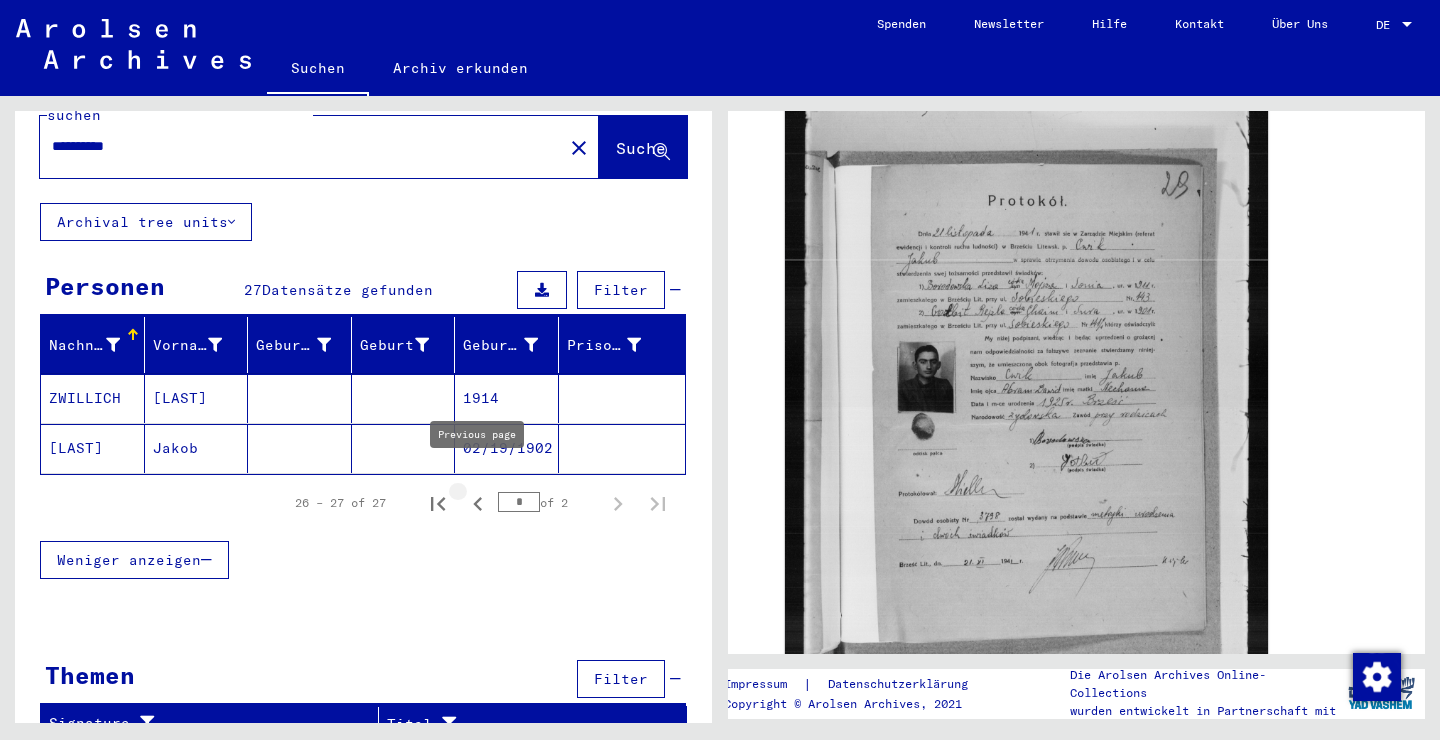 click 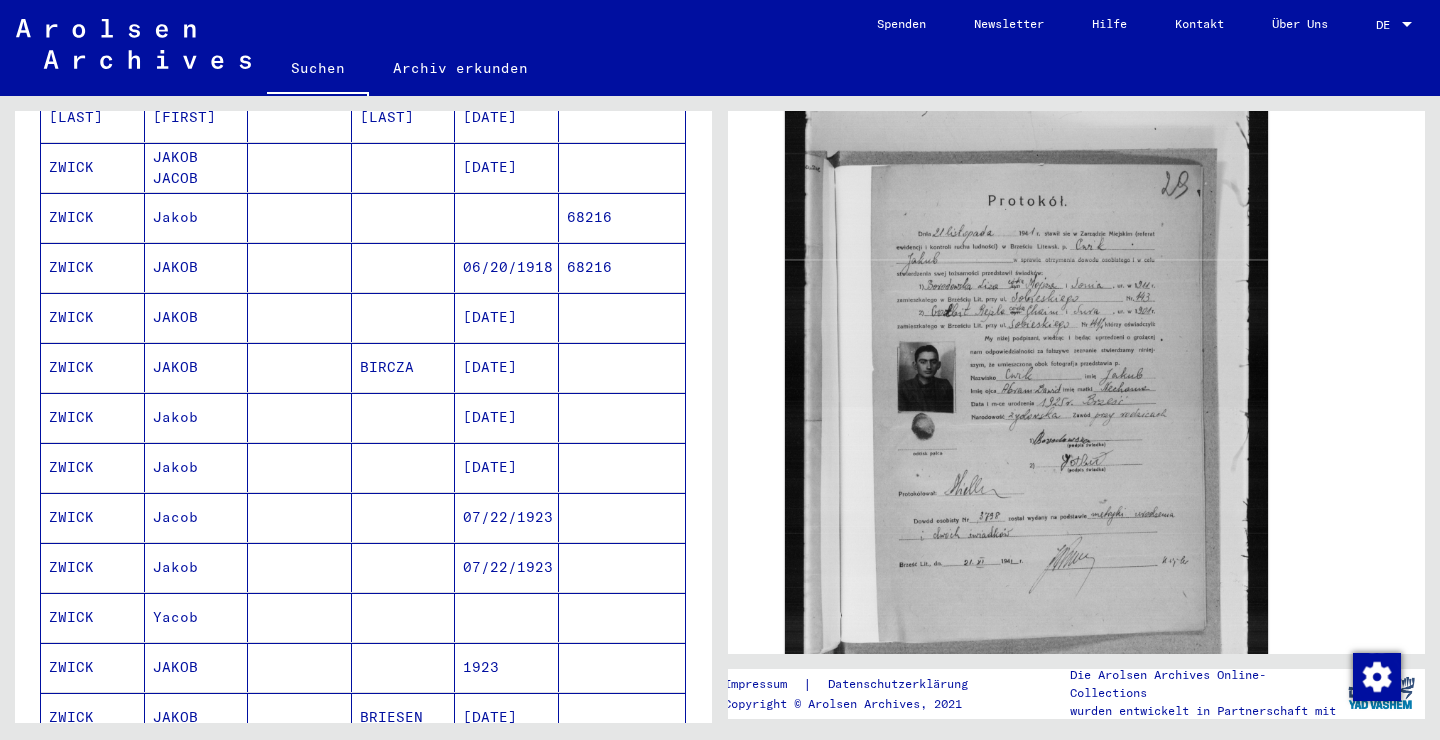 scroll, scrollTop: 700, scrollLeft: 0, axis: vertical 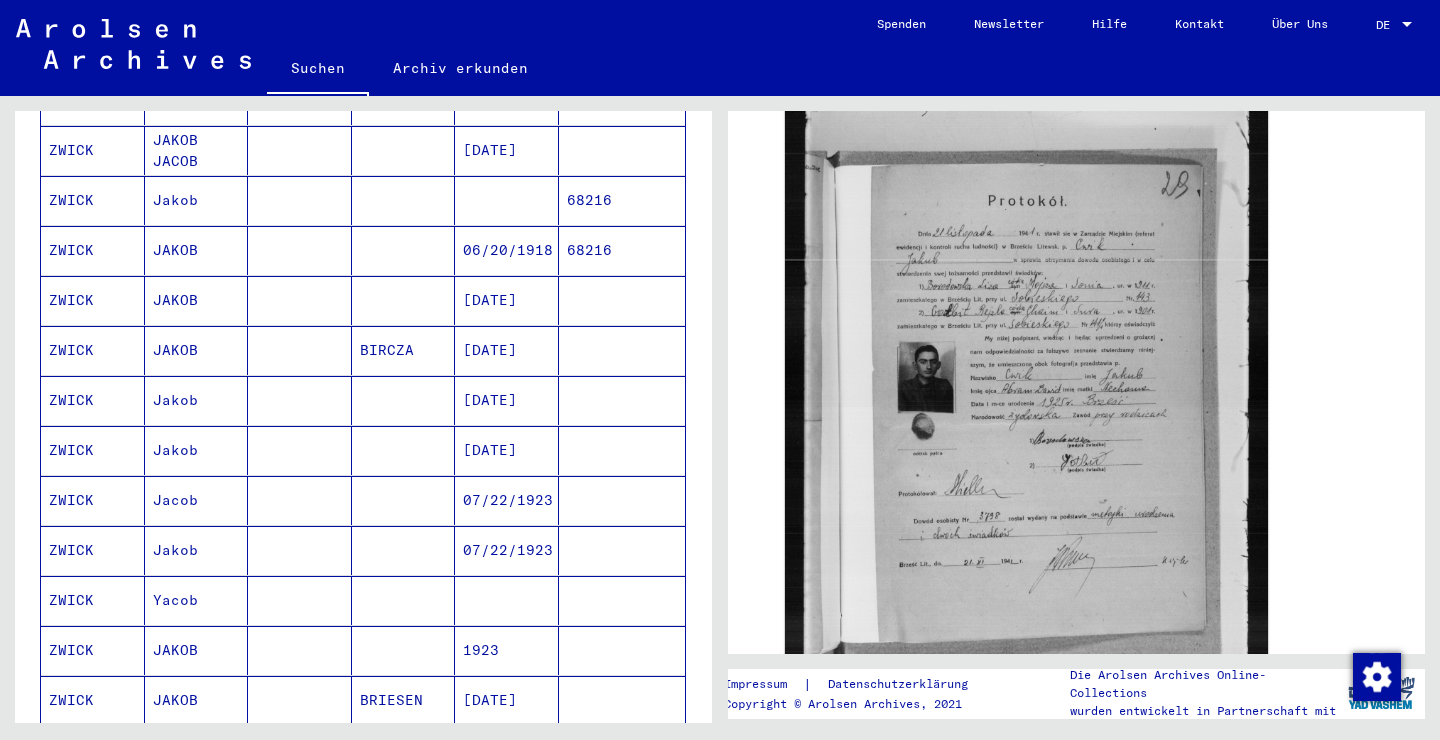 click 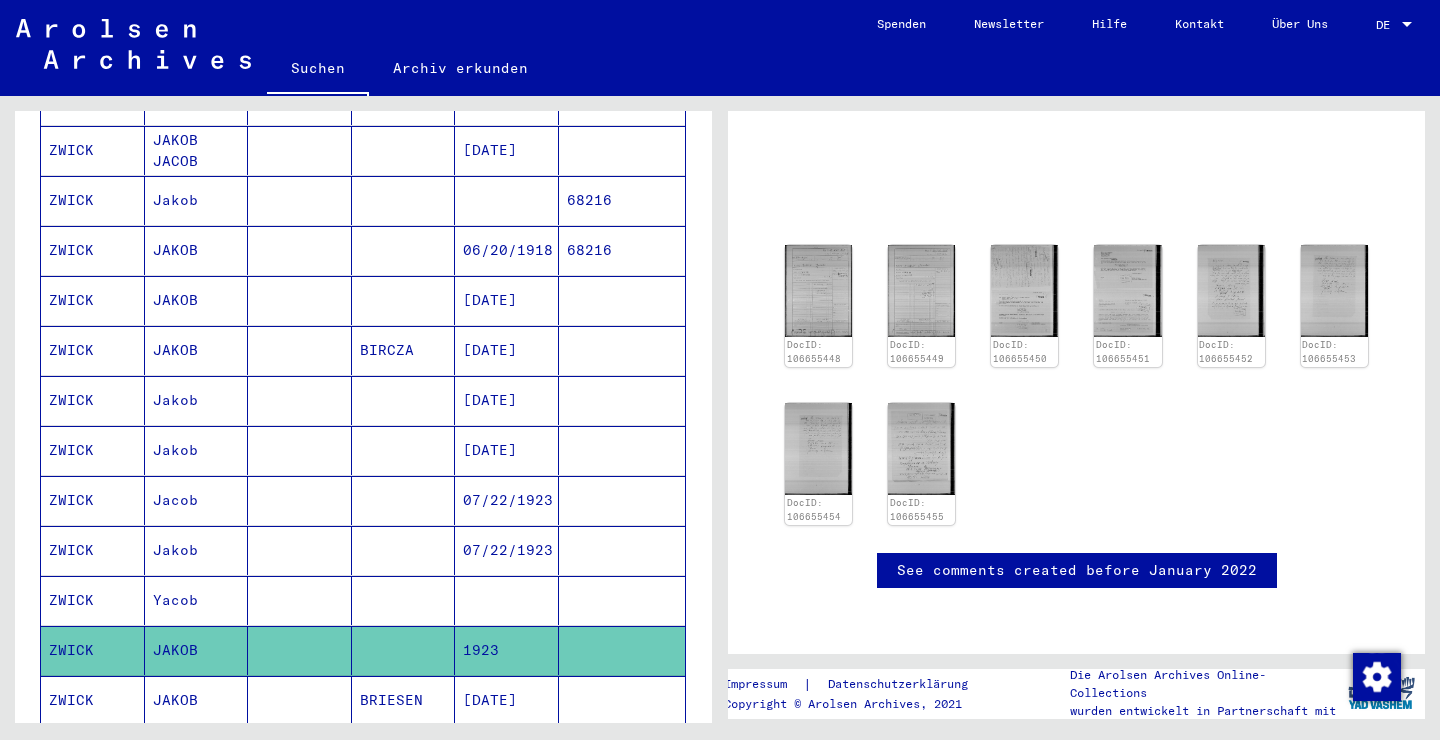 scroll, scrollTop: 0, scrollLeft: 0, axis: both 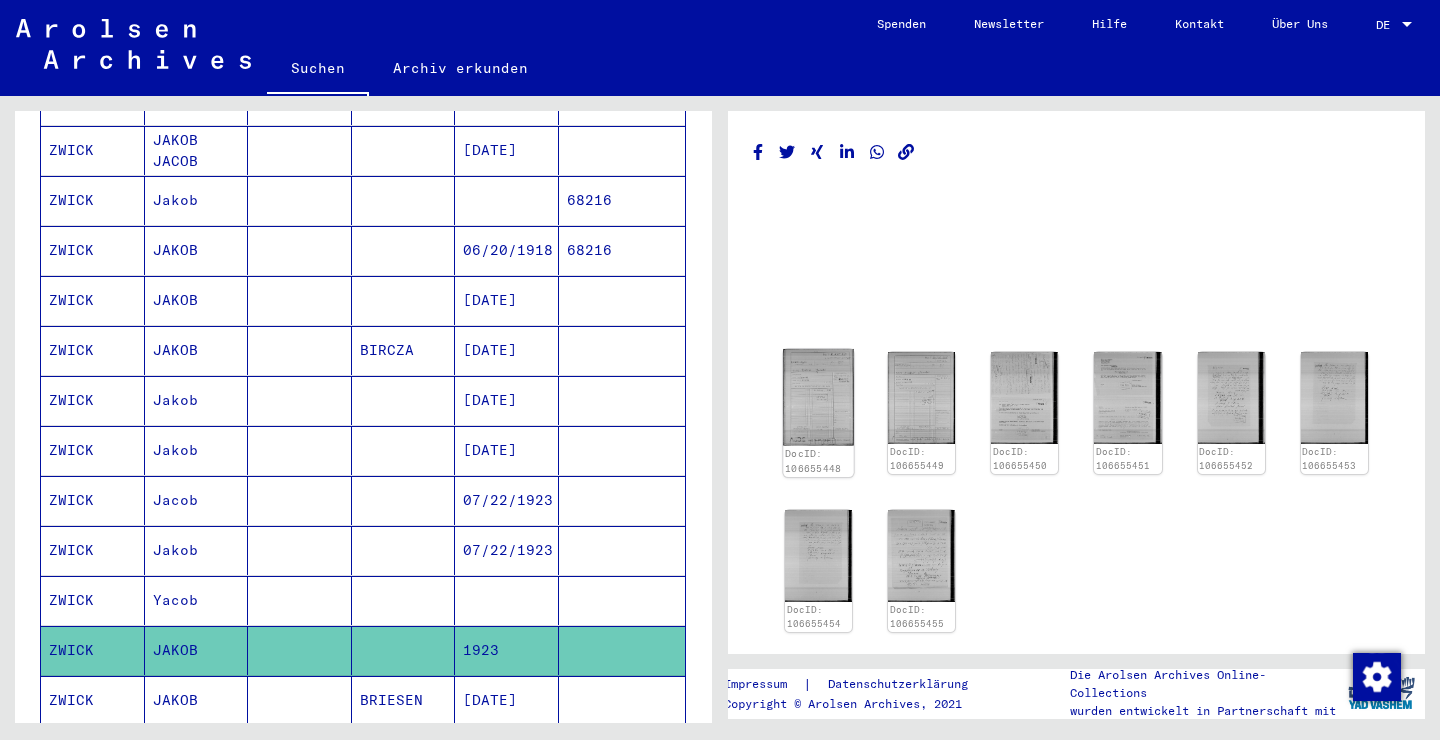 click 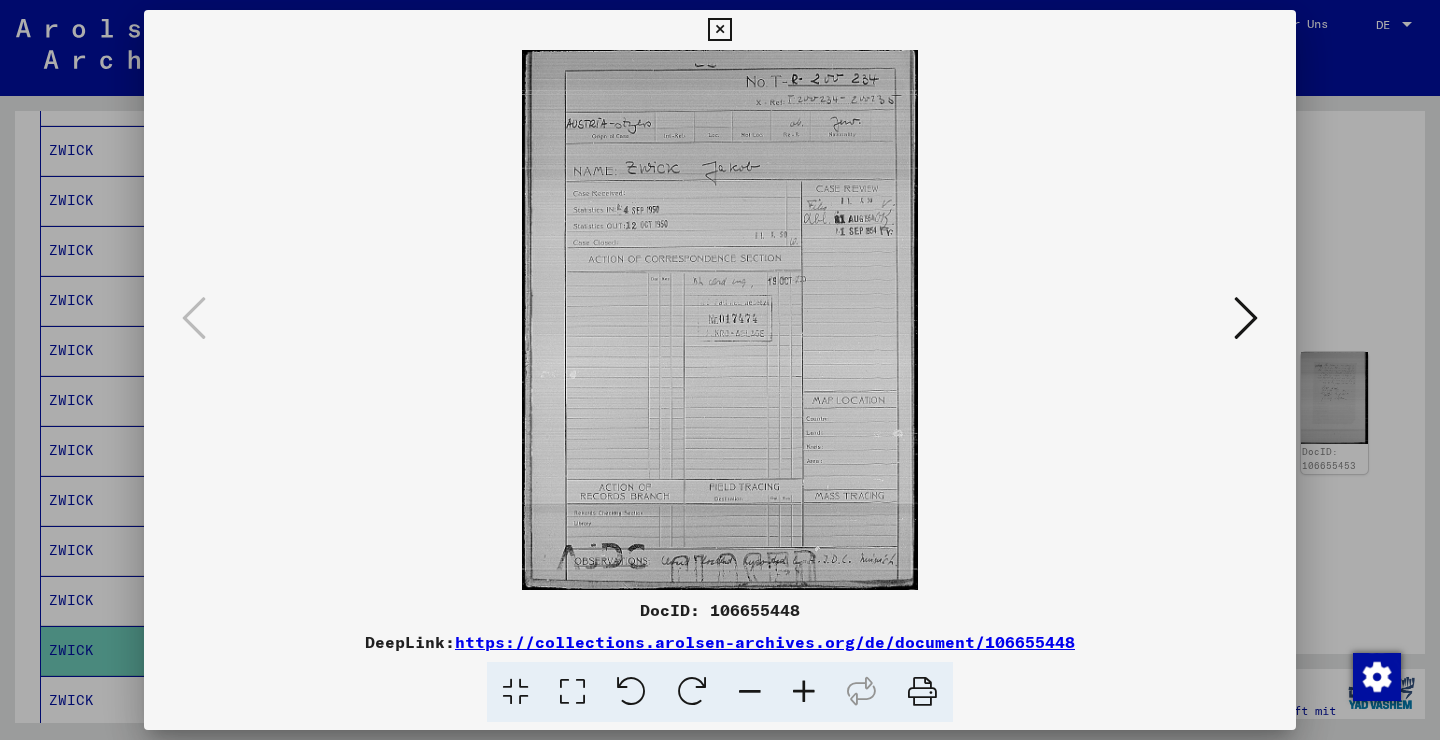 click at bounding box center (719, 30) 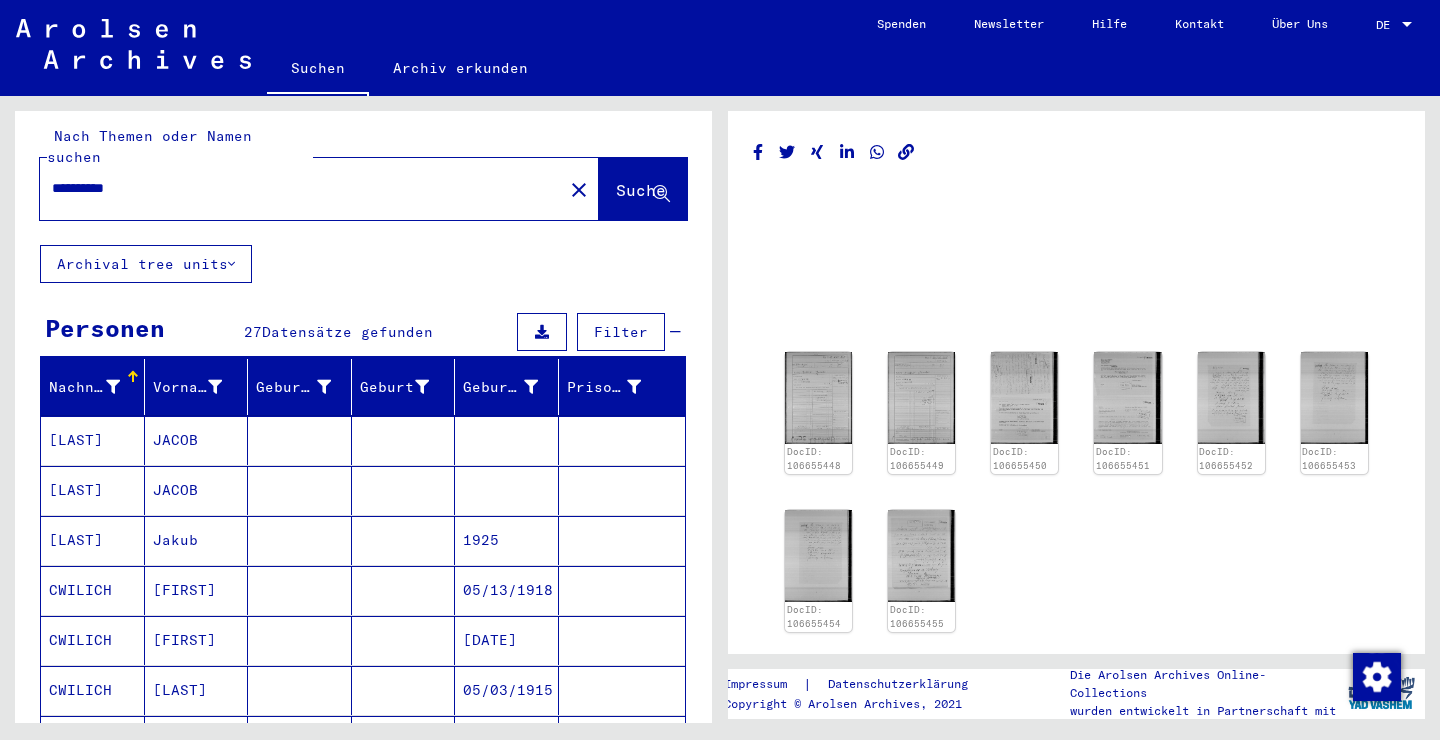 scroll, scrollTop: 0, scrollLeft: 0, axis: both 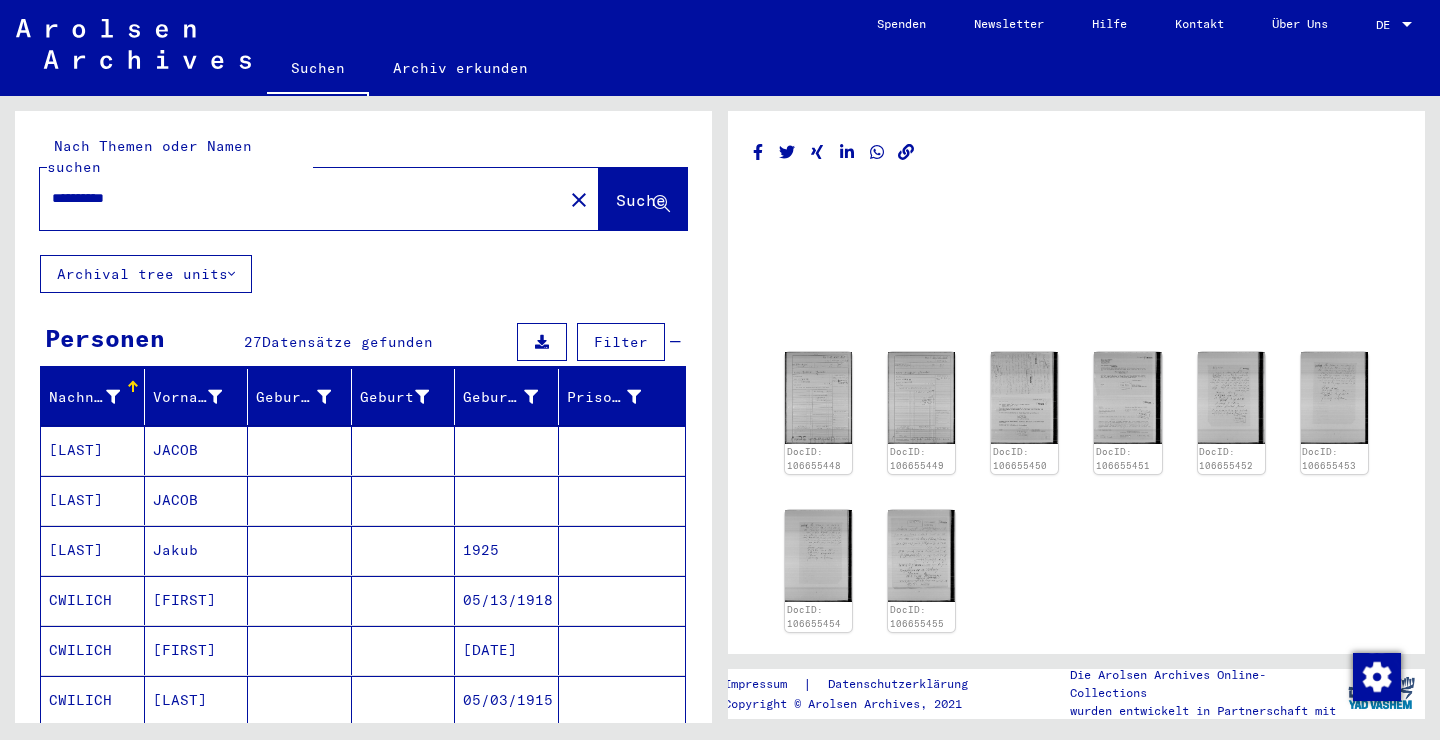 click on "**********" at bounding box center (301, 198) 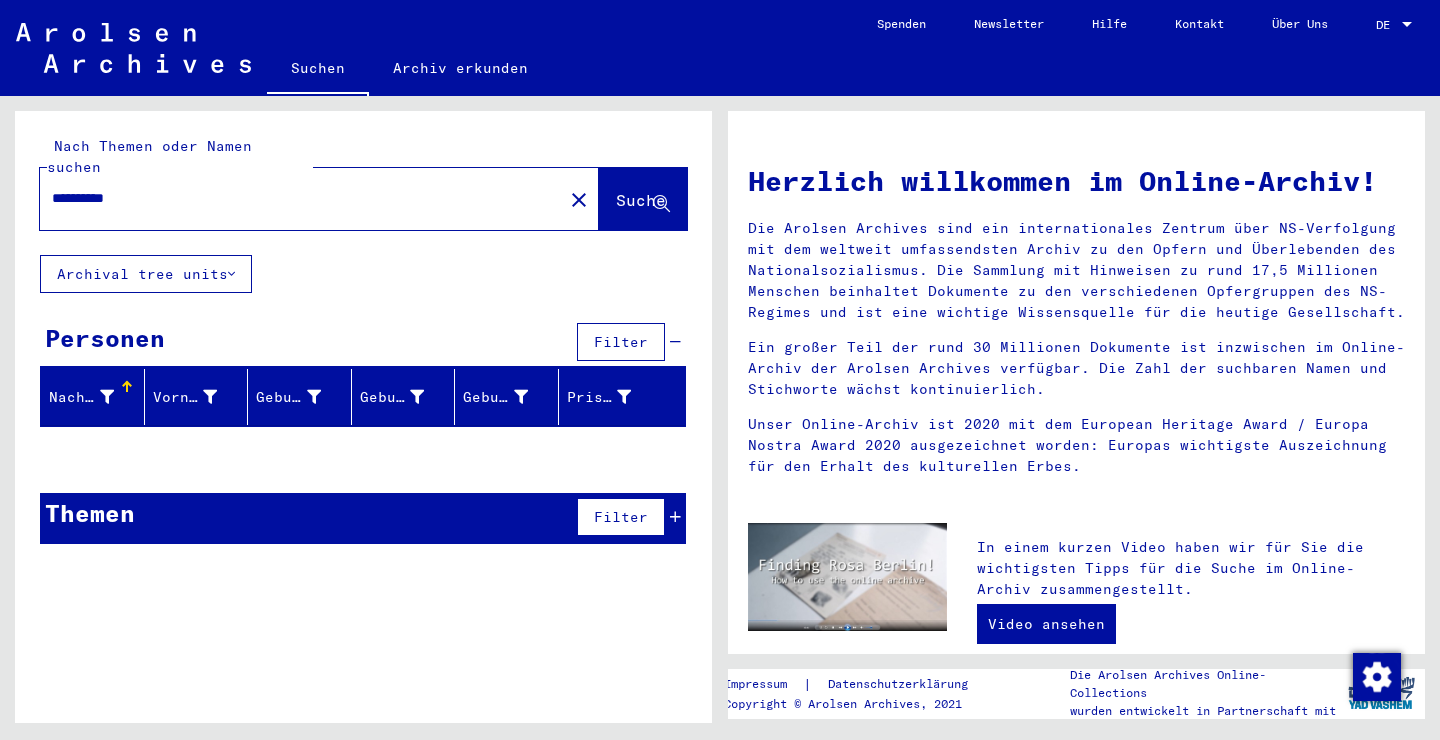 type on "*********" 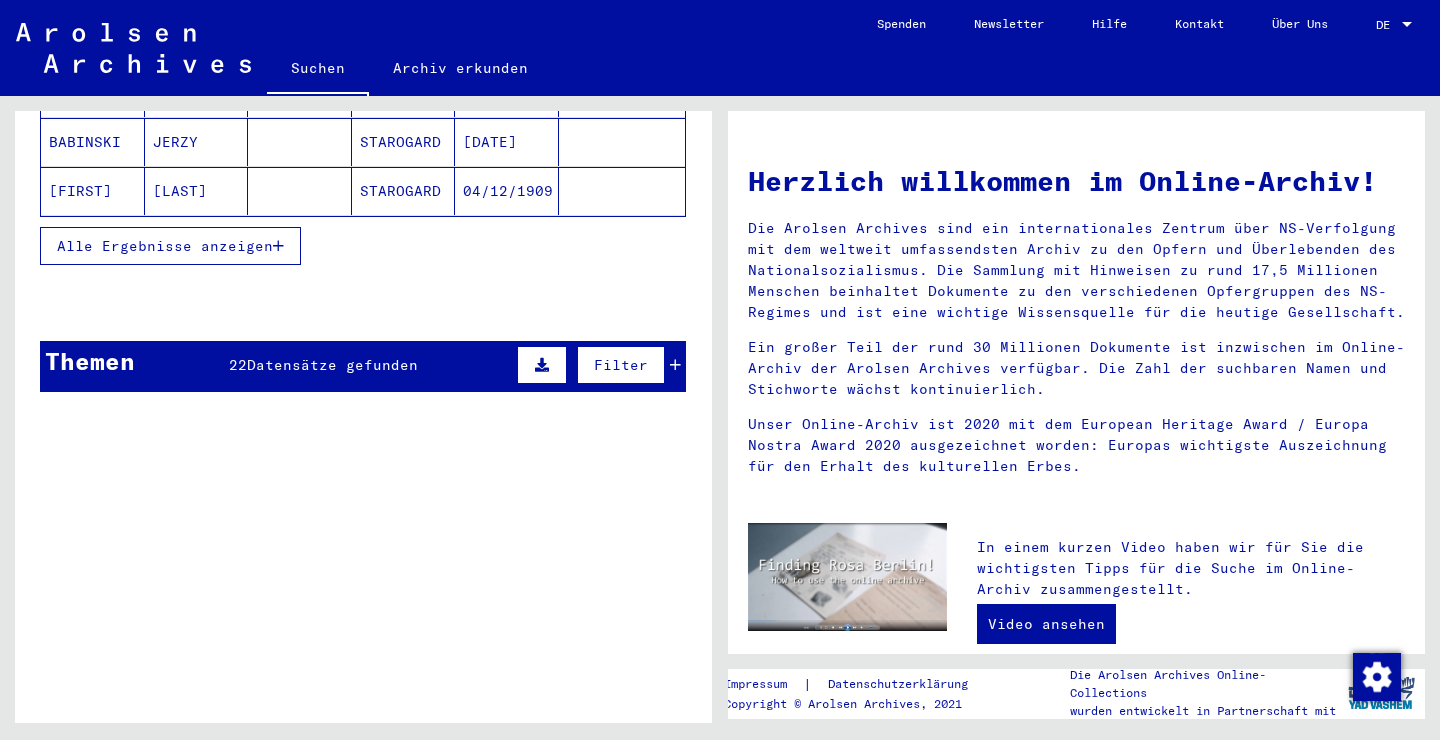 scroll, scrollTop: 455, scrollLeft: 0, axis: vertical 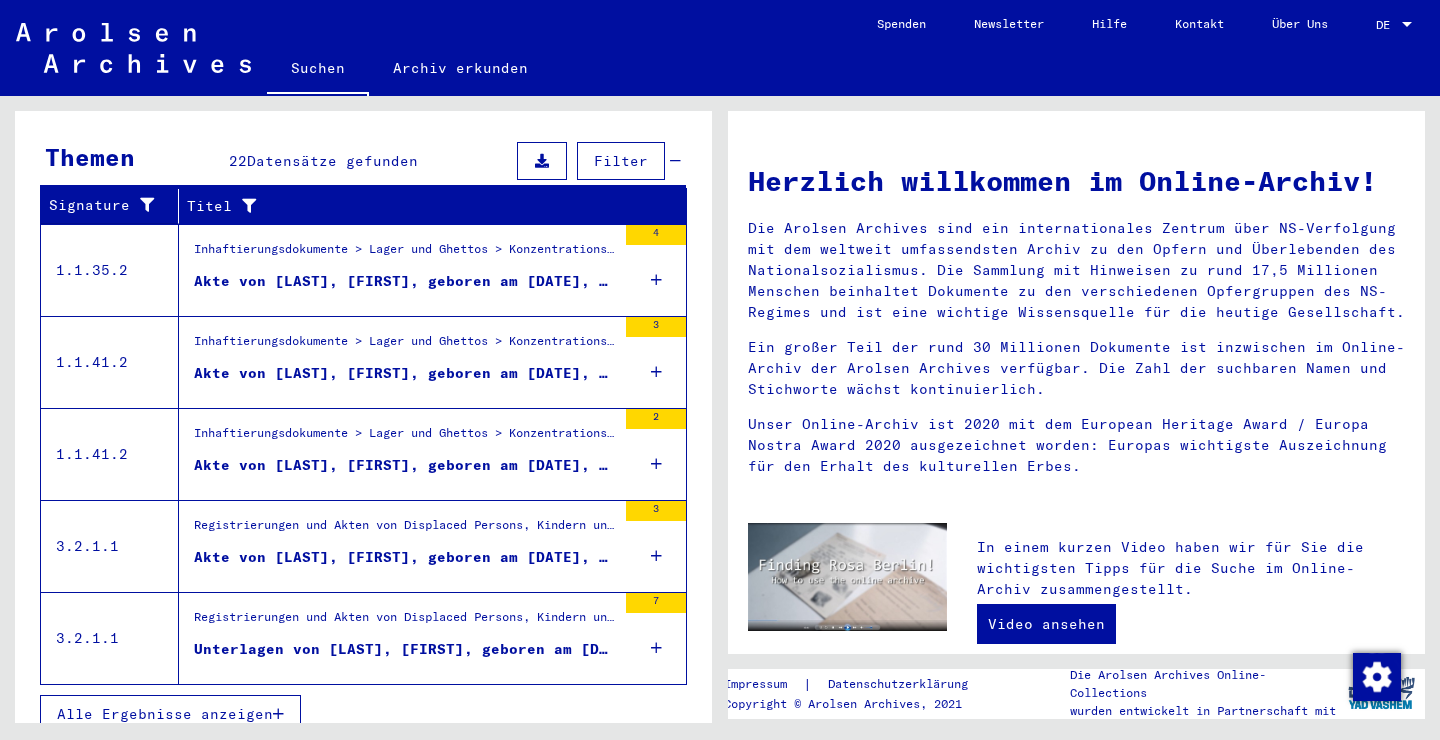 click on "Alle Ergebnisse anzeigen" at bounding box center (165, 714) 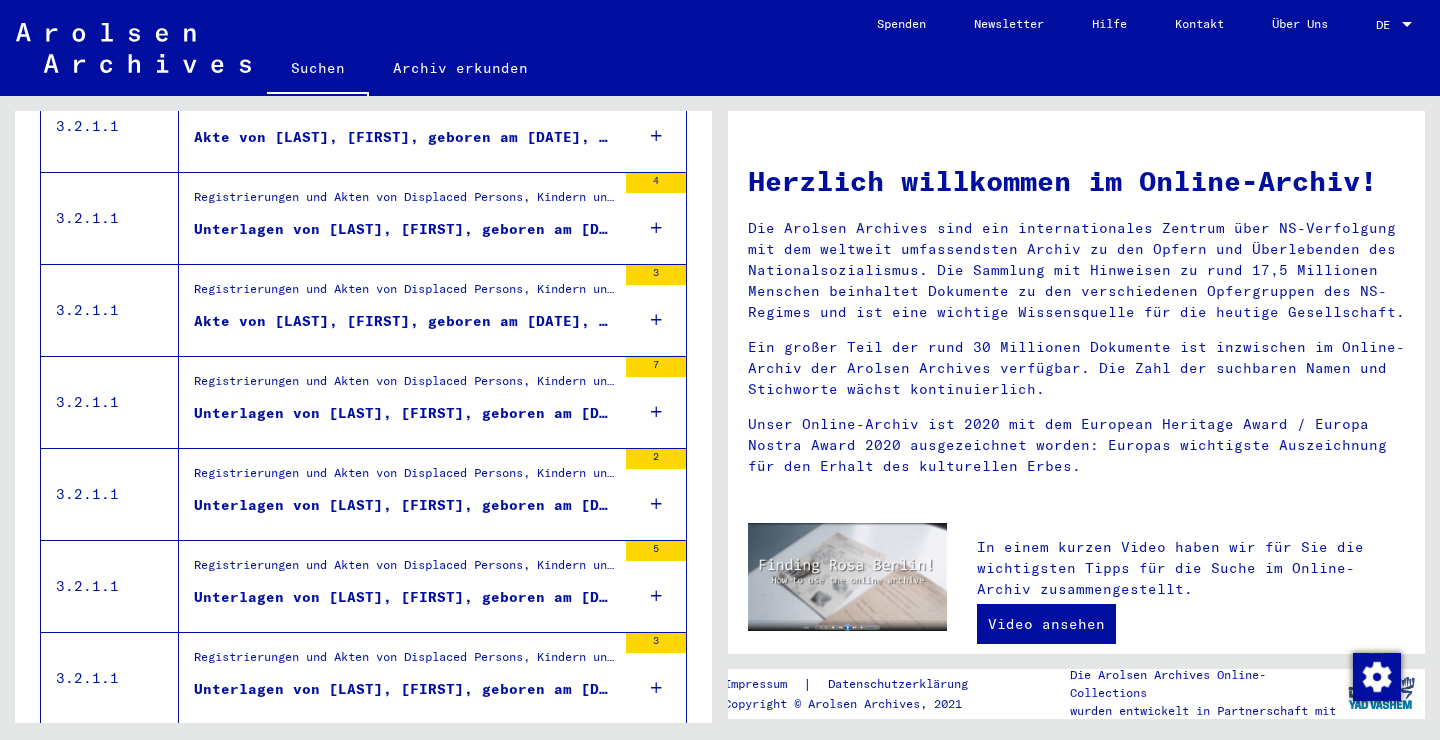 scroll, scrollTop: 1085, scrollLeft: 0, axis: vertical 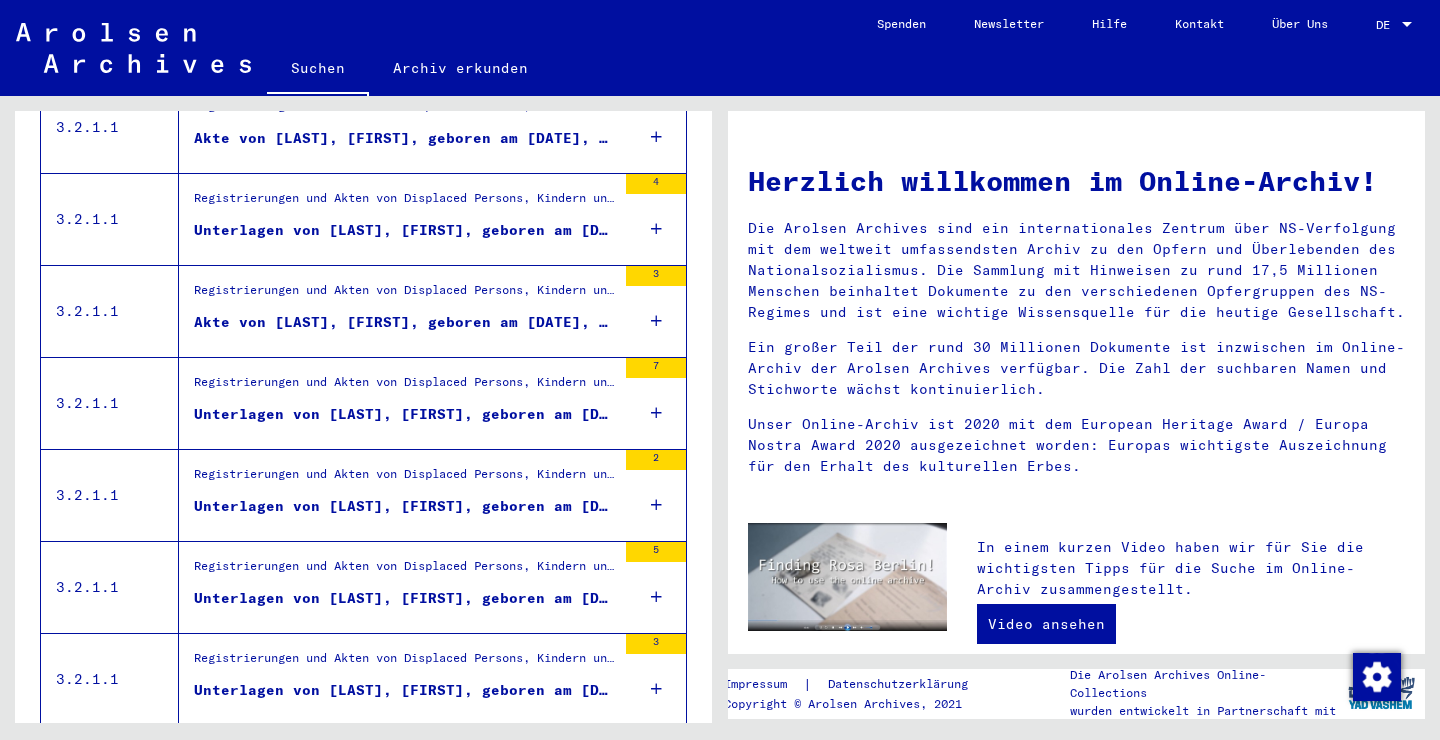 click on "Unterlagen von [LAST], [FIRST], geboren am [DATE], geboren in [CITY] und von weiteren Personen" at bounding box center [405, 598] 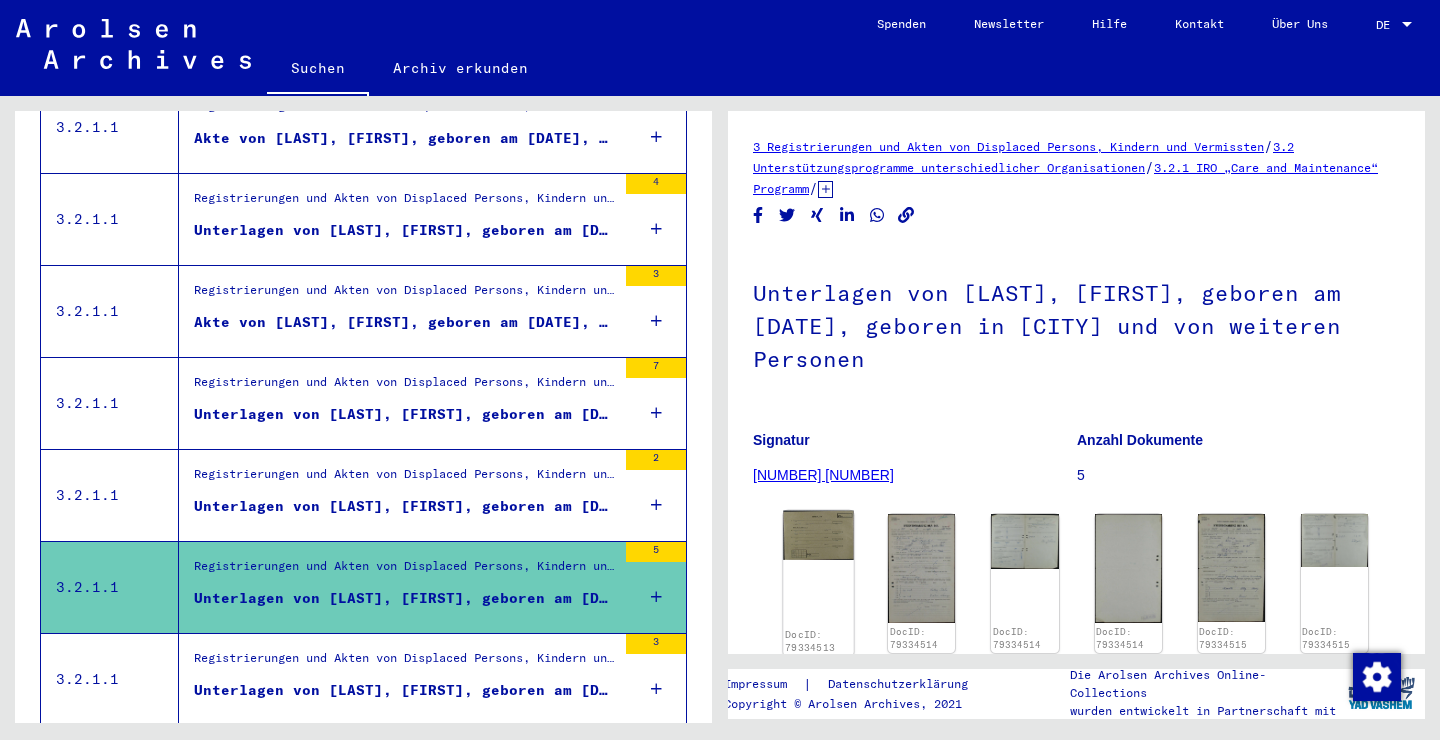 click on "DocID: 79334513" 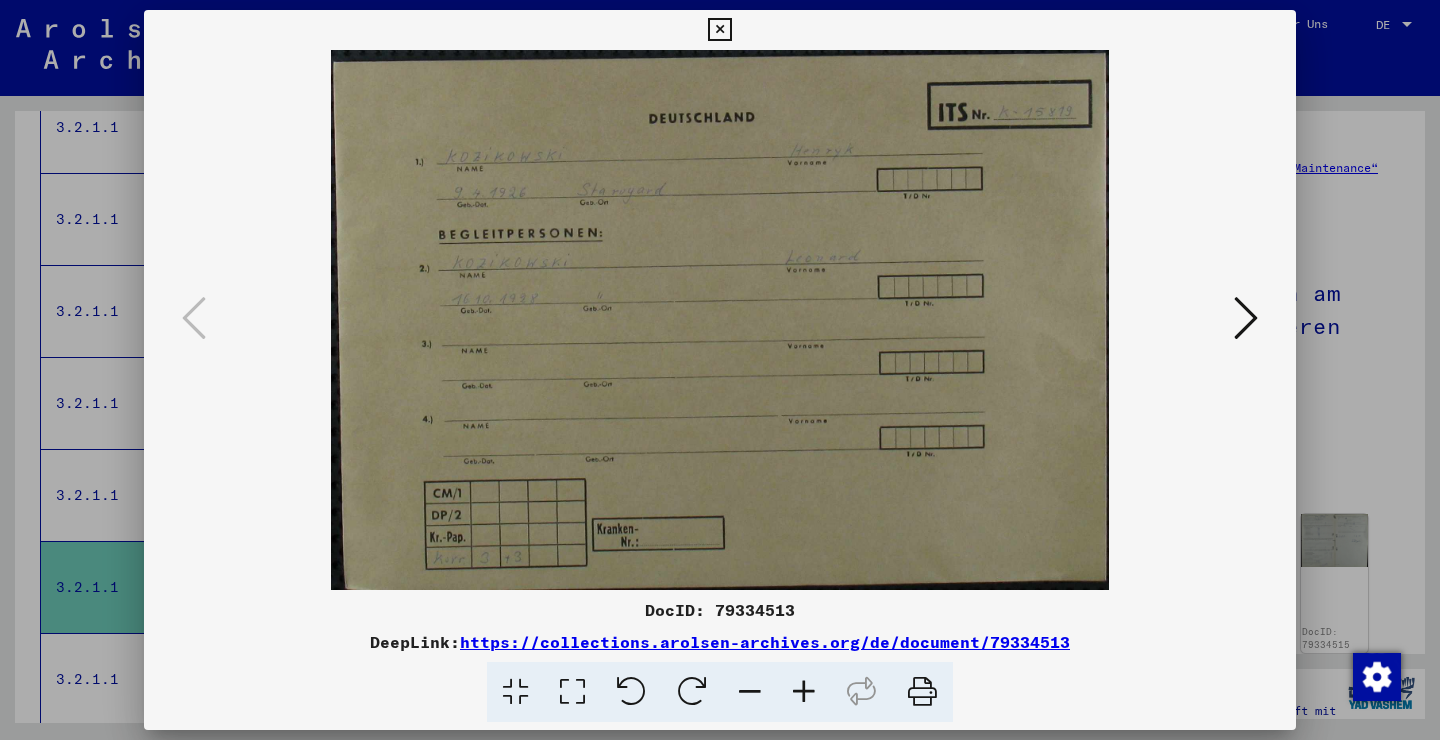 click at bounding box center [1246, 318] 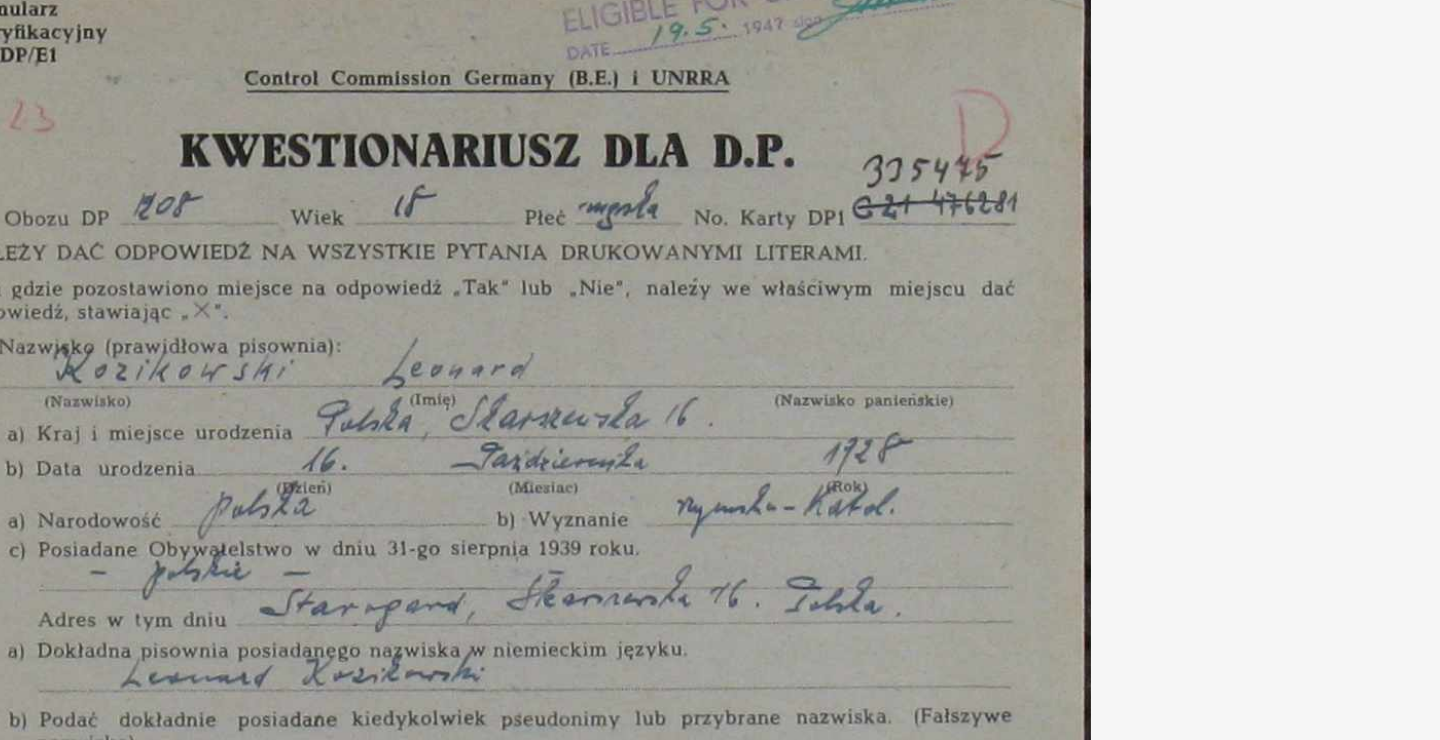 scroll, scrollTop: 1085, scrollLeft: 0, axis: vertical 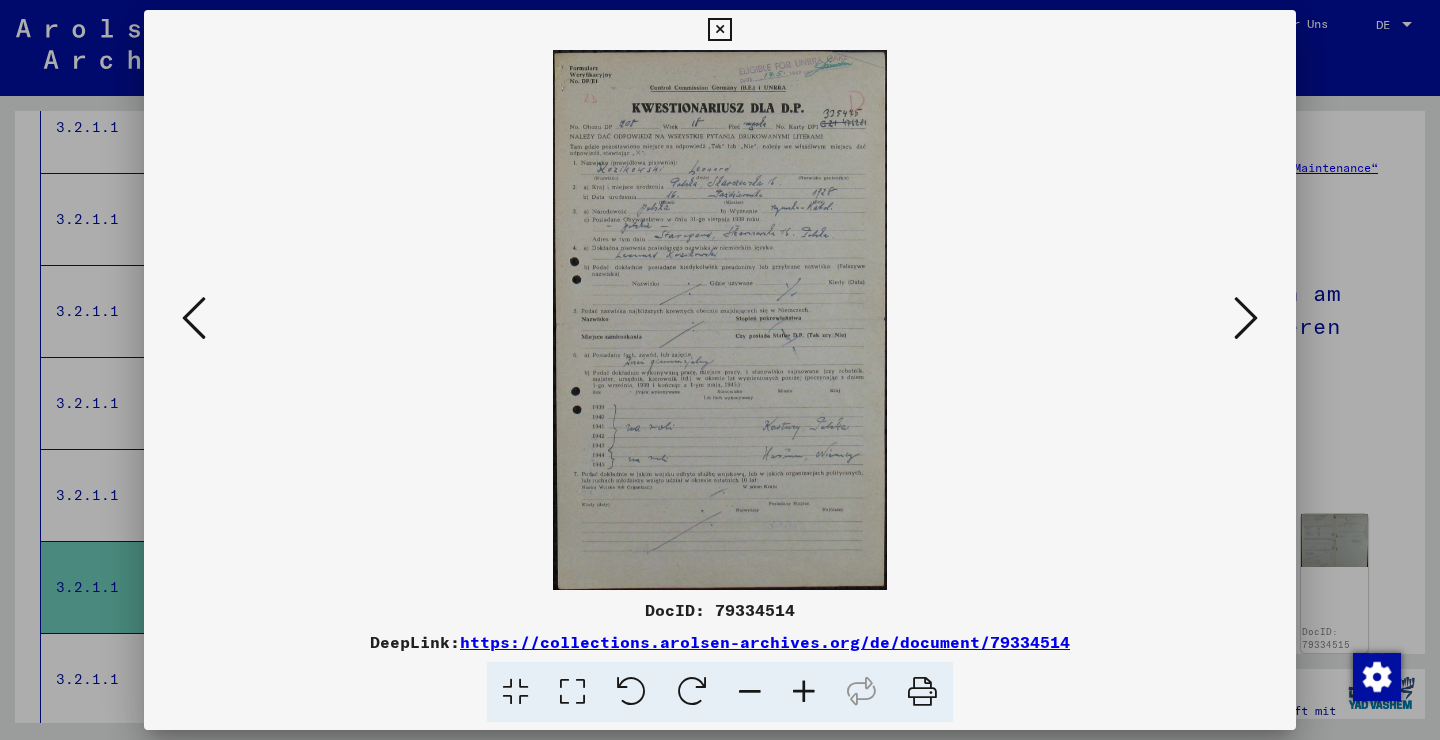 click at bounding box center [1246, 318] 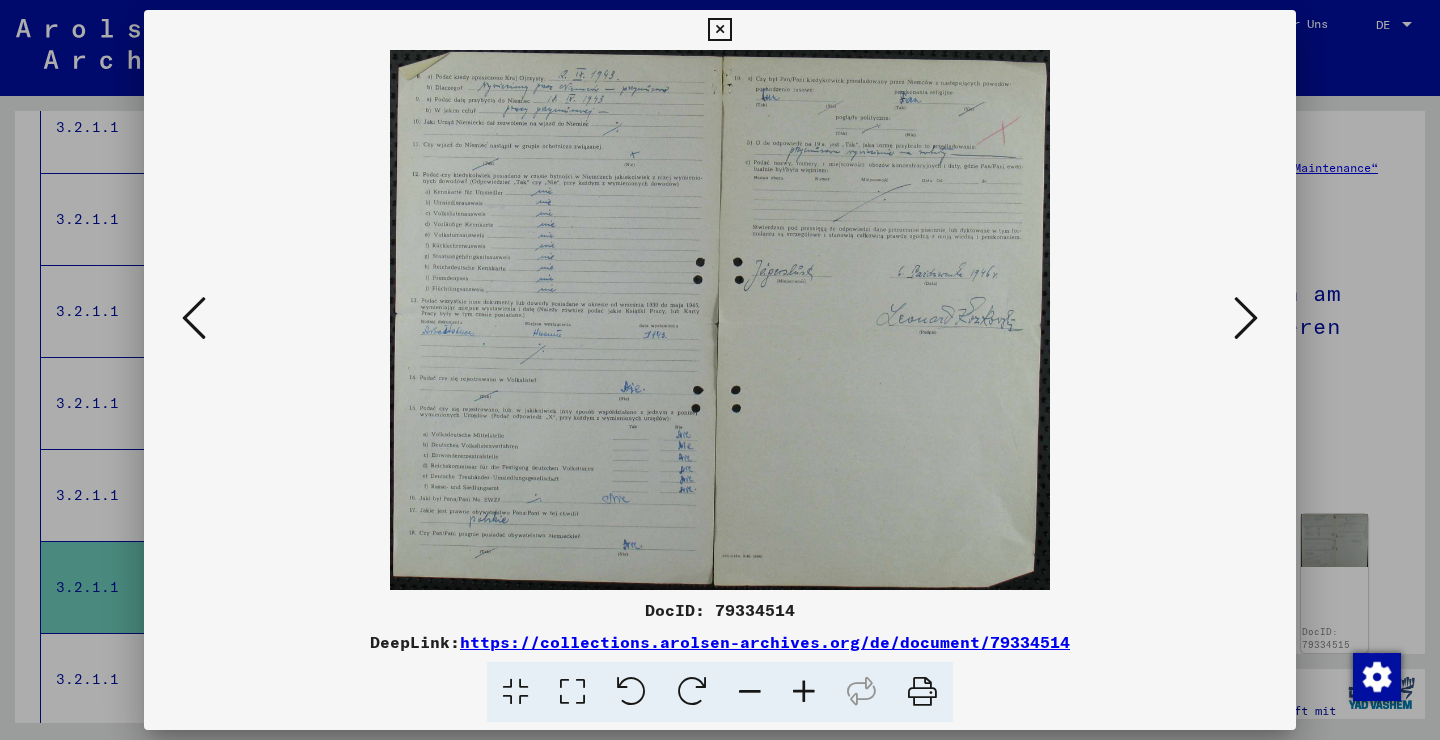 click at bounding box center (1246, 319) 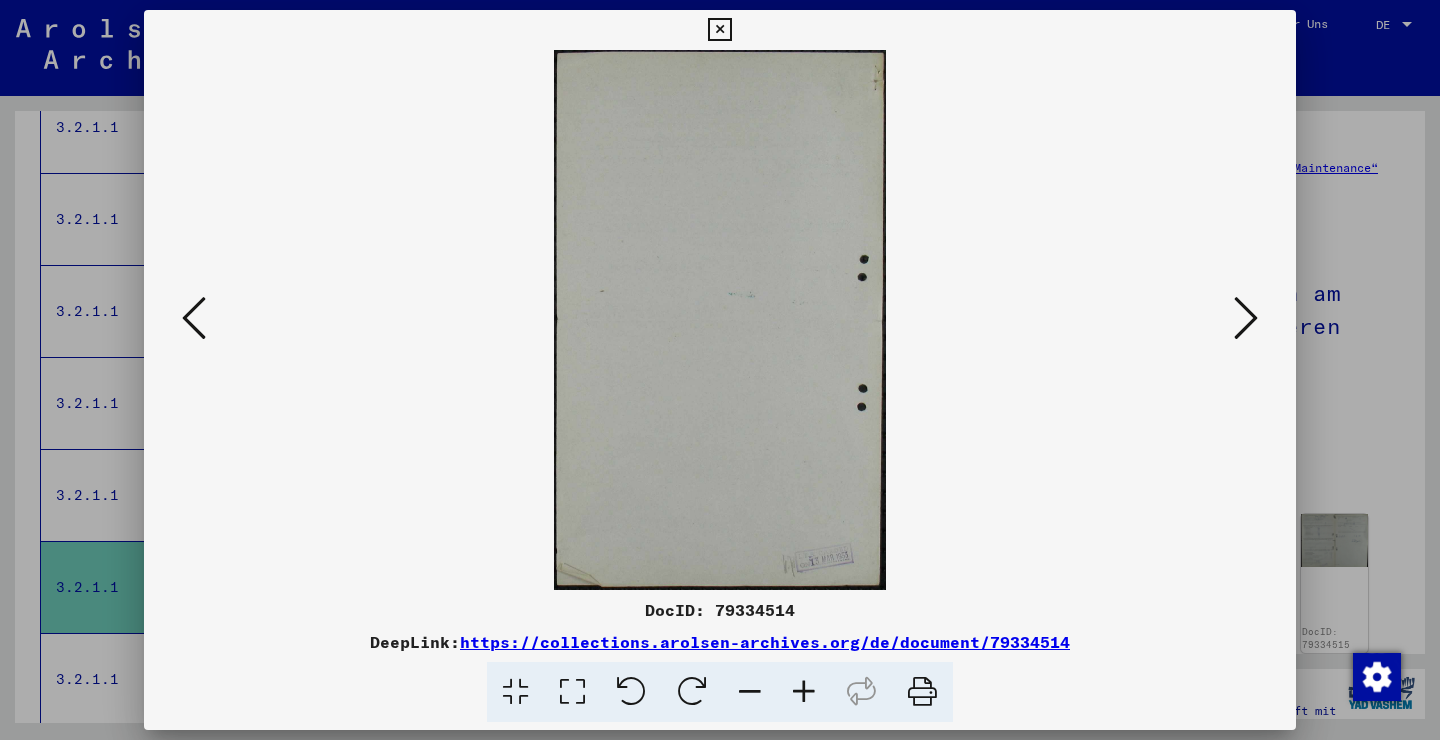 click at bounding box center (1246, 319) 